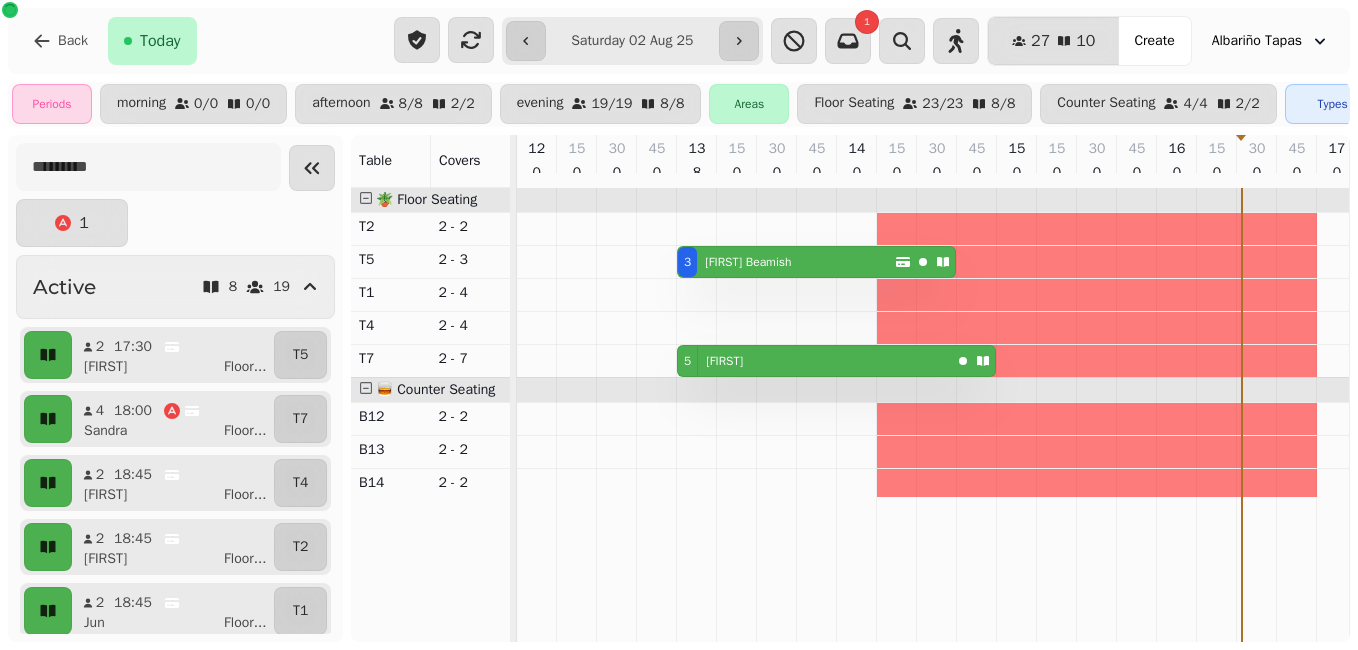 scroll, scrollTop: 0, scrollLeft: 0, axis: both 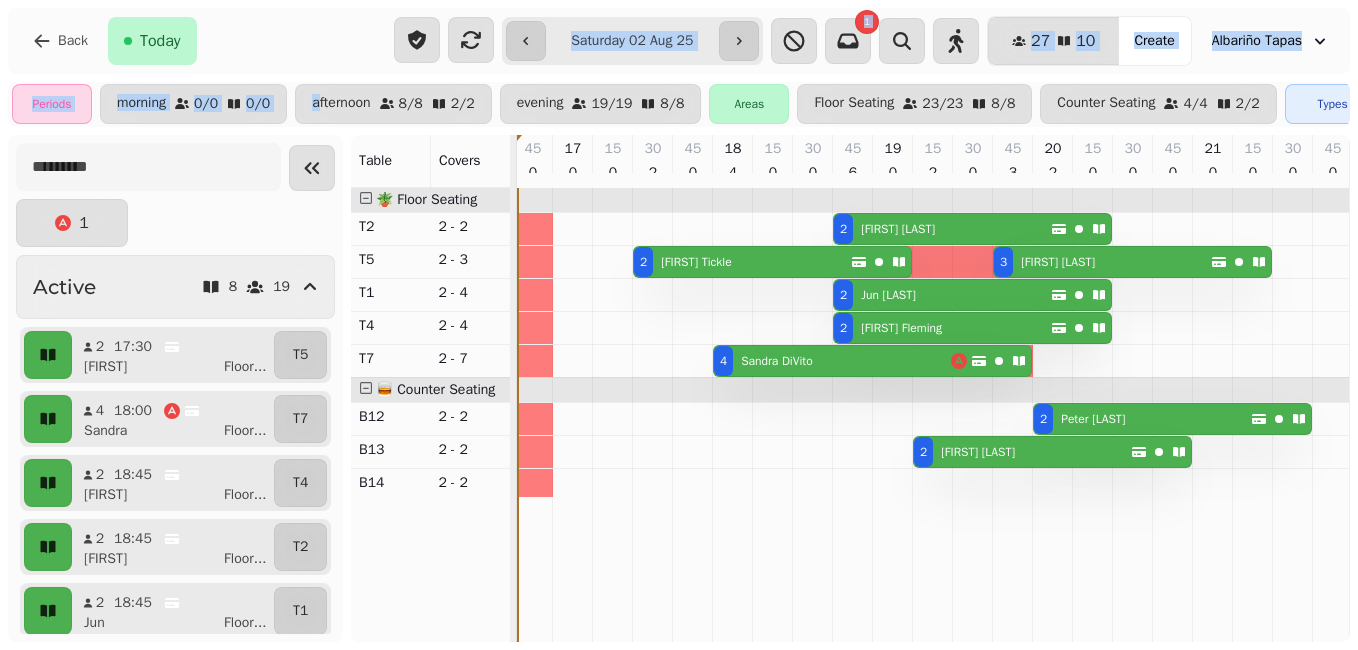 drag, startPoint x: 344, startPoint y: 50, endPoint x: 322, endPoint y: 152, distance: 104.34558 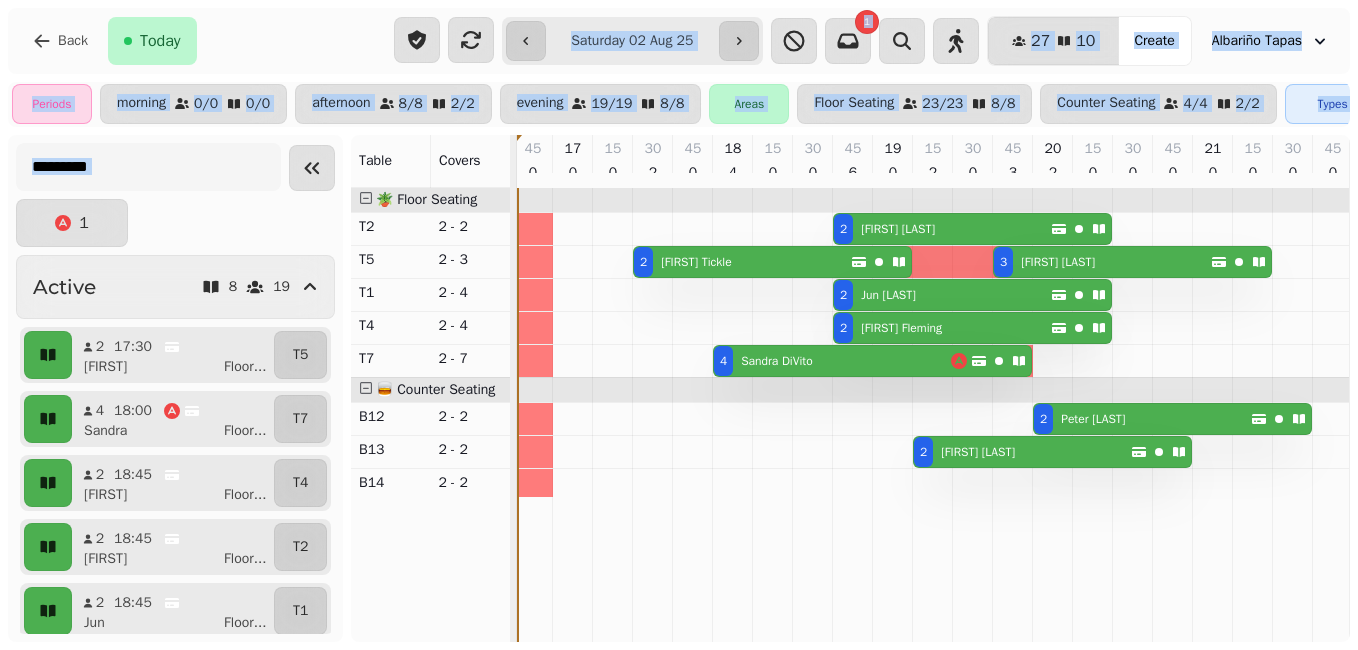 drag, startPoint x: 322, startPoint y: 152, endPoint x: 263, endPoint y: 35, distance: 131.03435 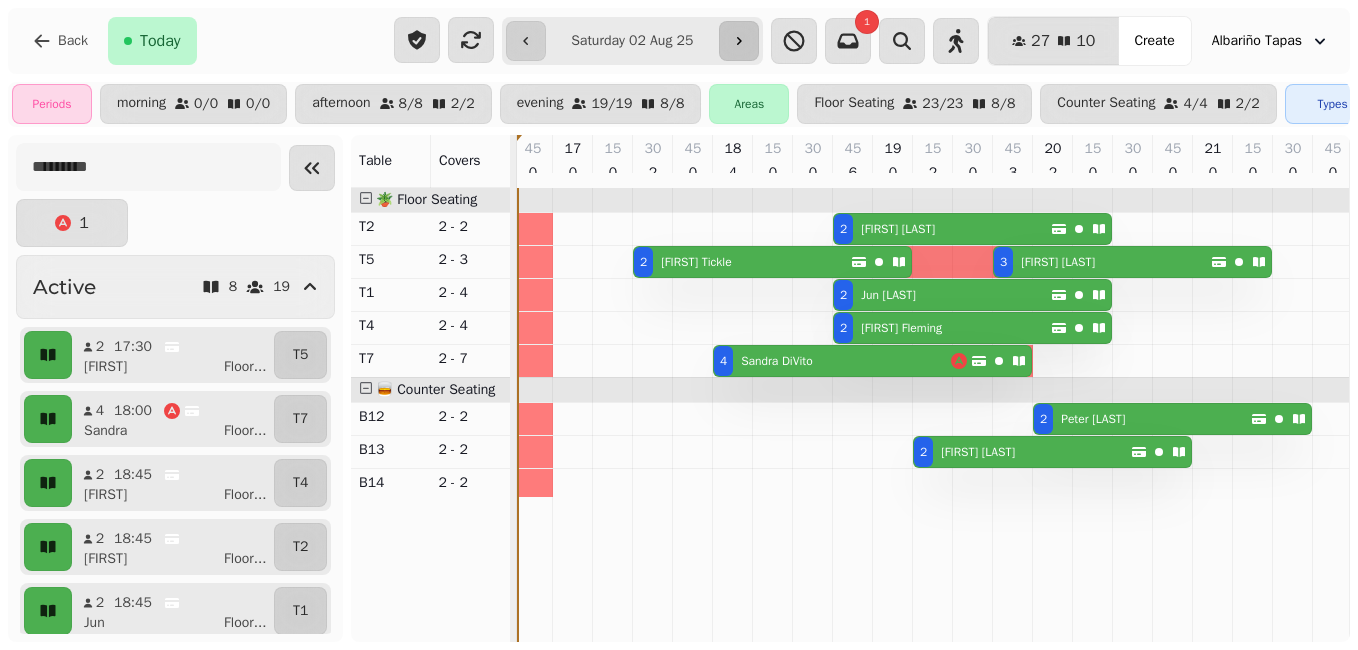 click 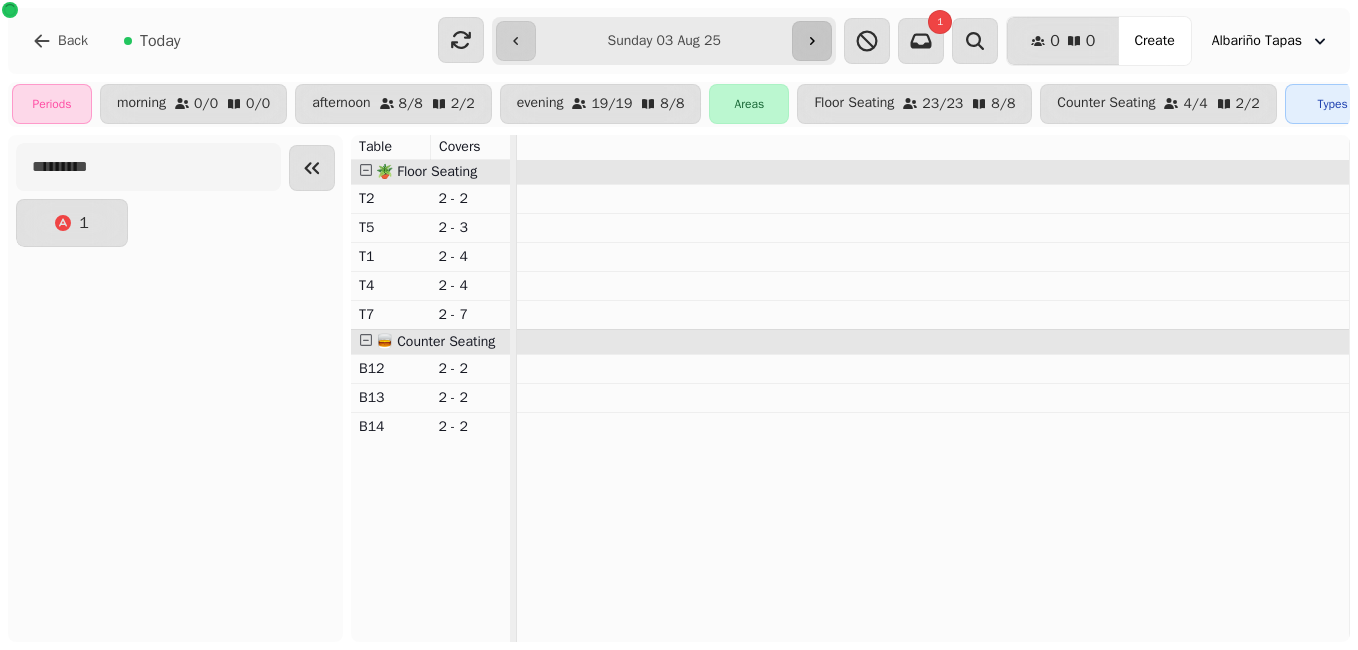 scroll, scrollTop: 0, scrollLeft: 0, axis: both 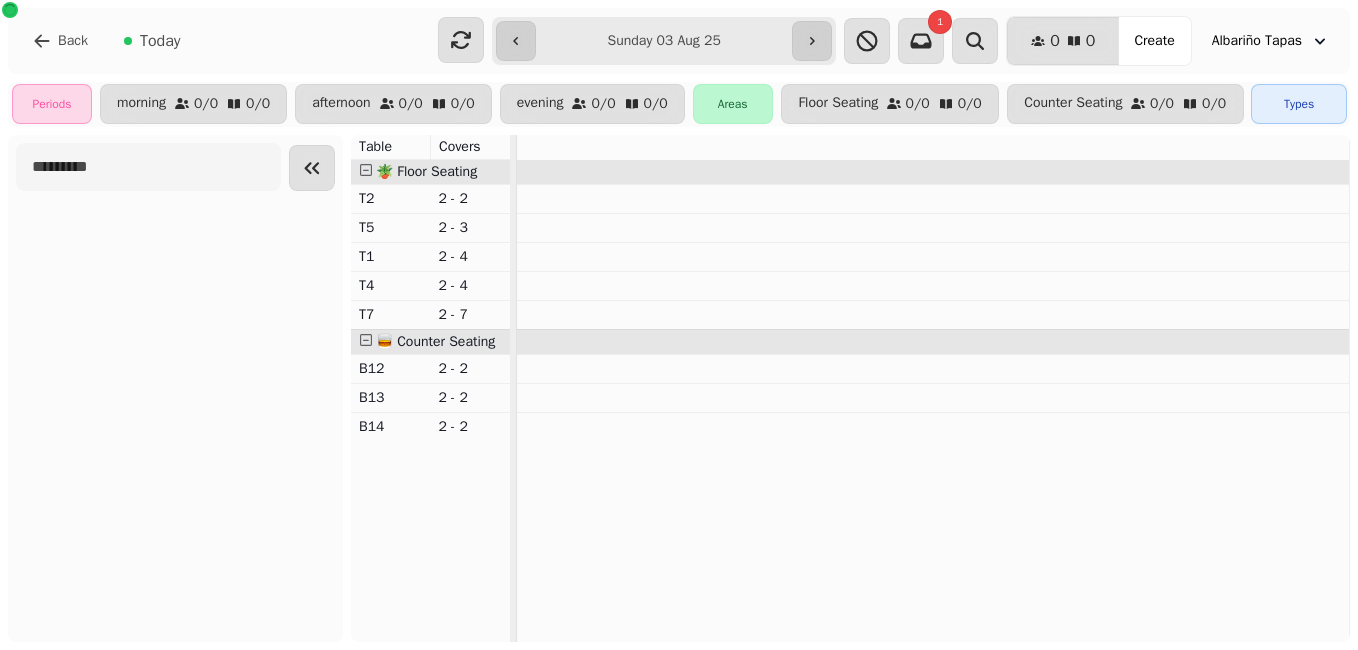 click on "**********" at bounding box center [664, 41] 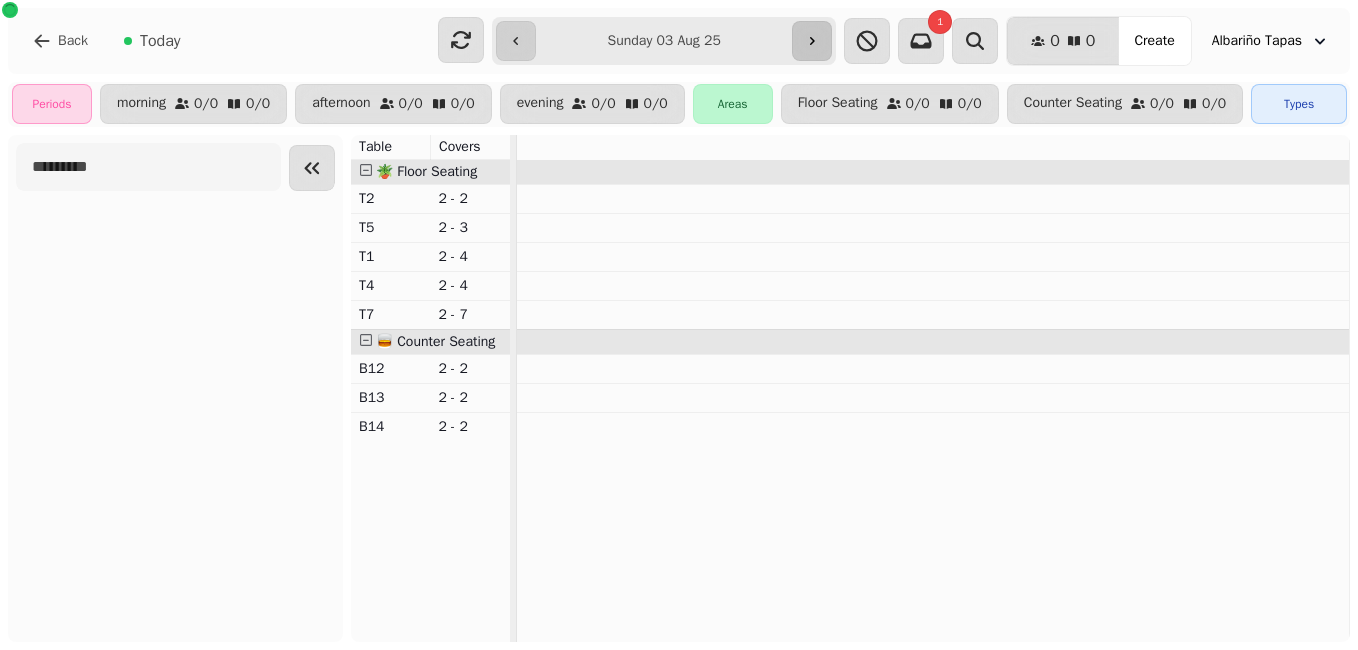 click 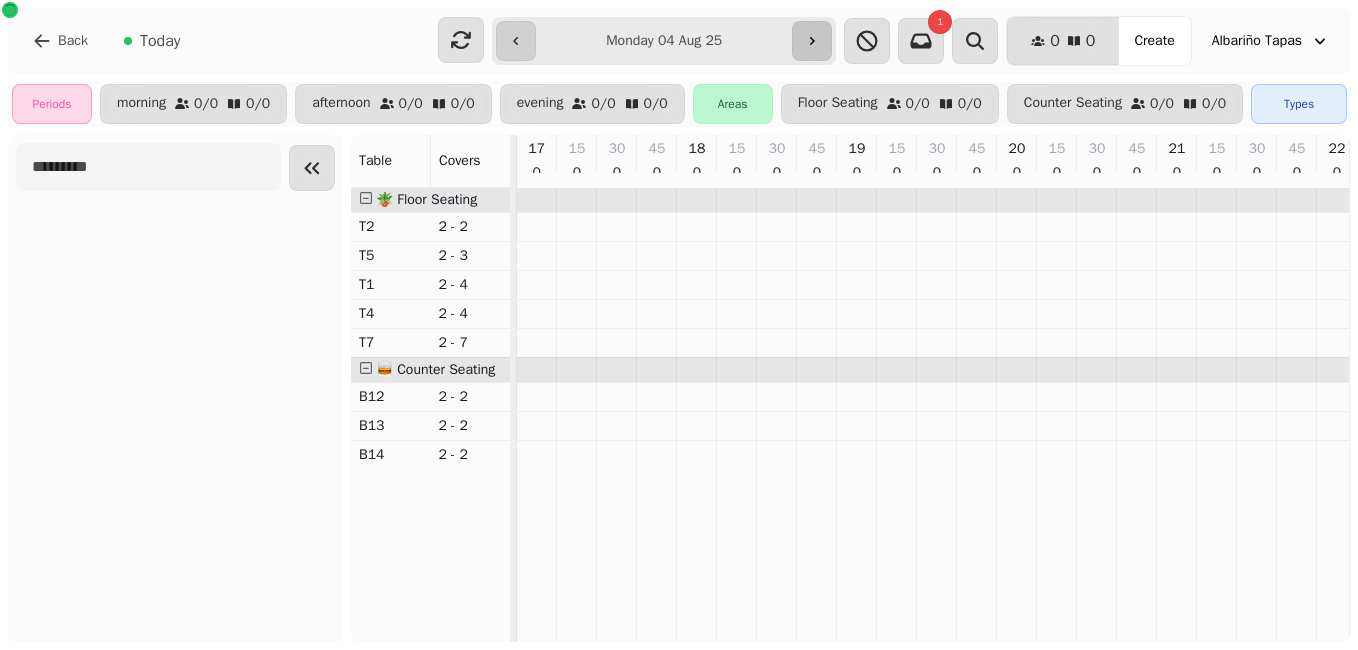 click 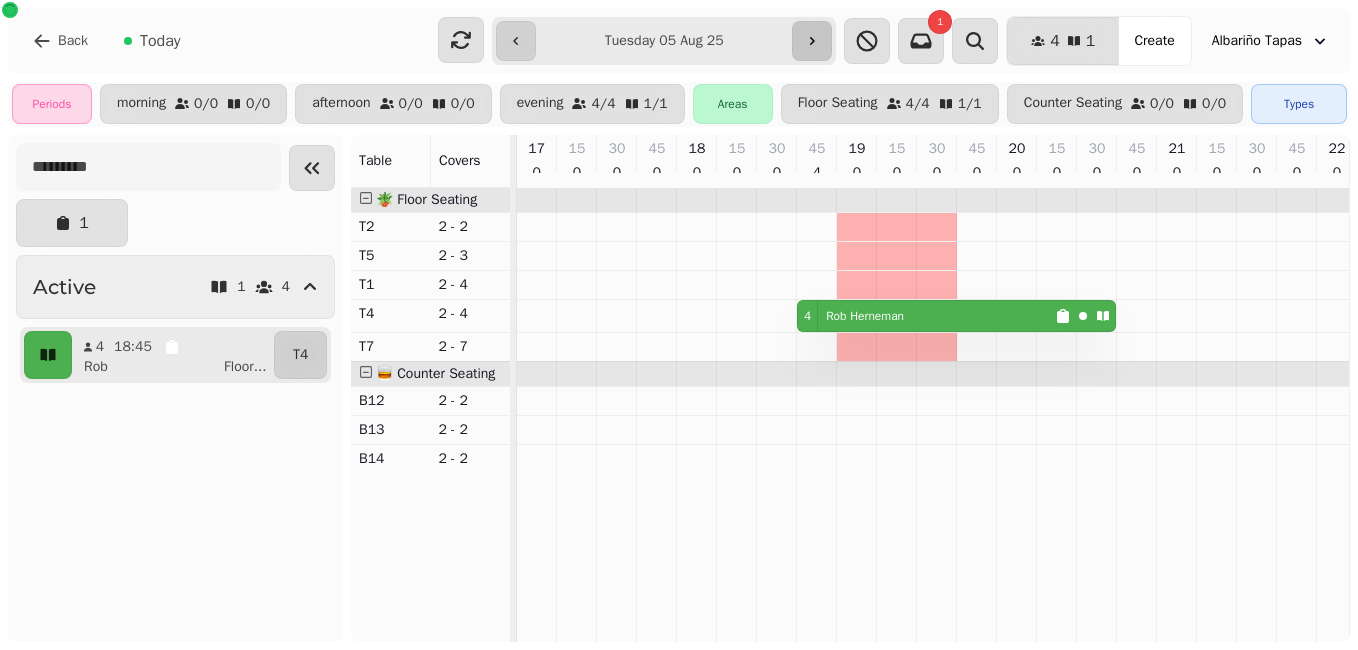 click 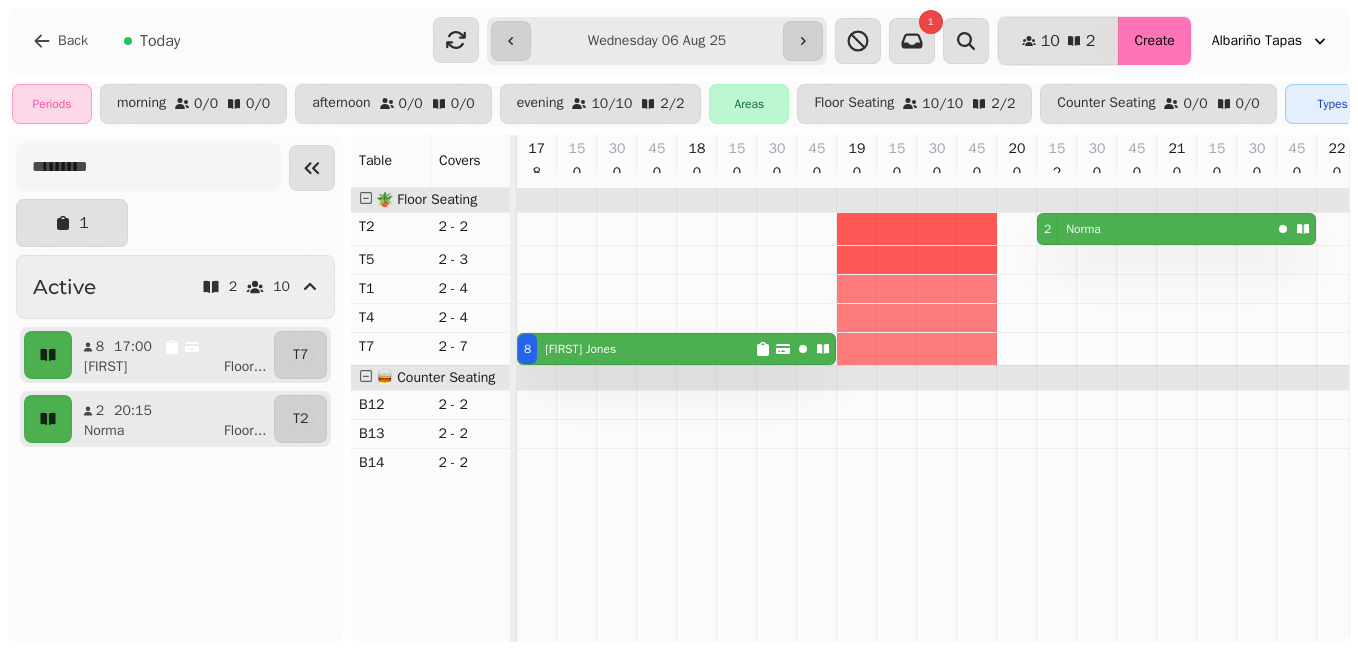 click on "Create" at bounding box center (1154, 41) 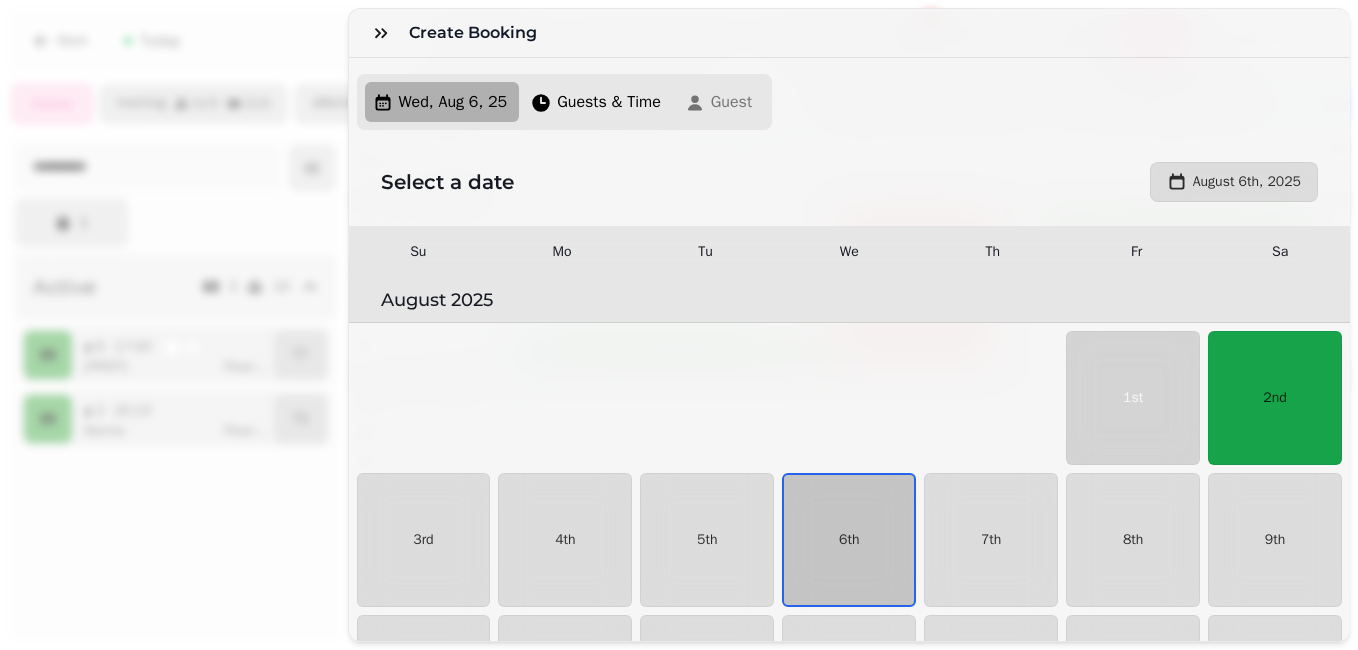 scroll, scrollTop: 122, scrollLeft: 0, axis: vertical 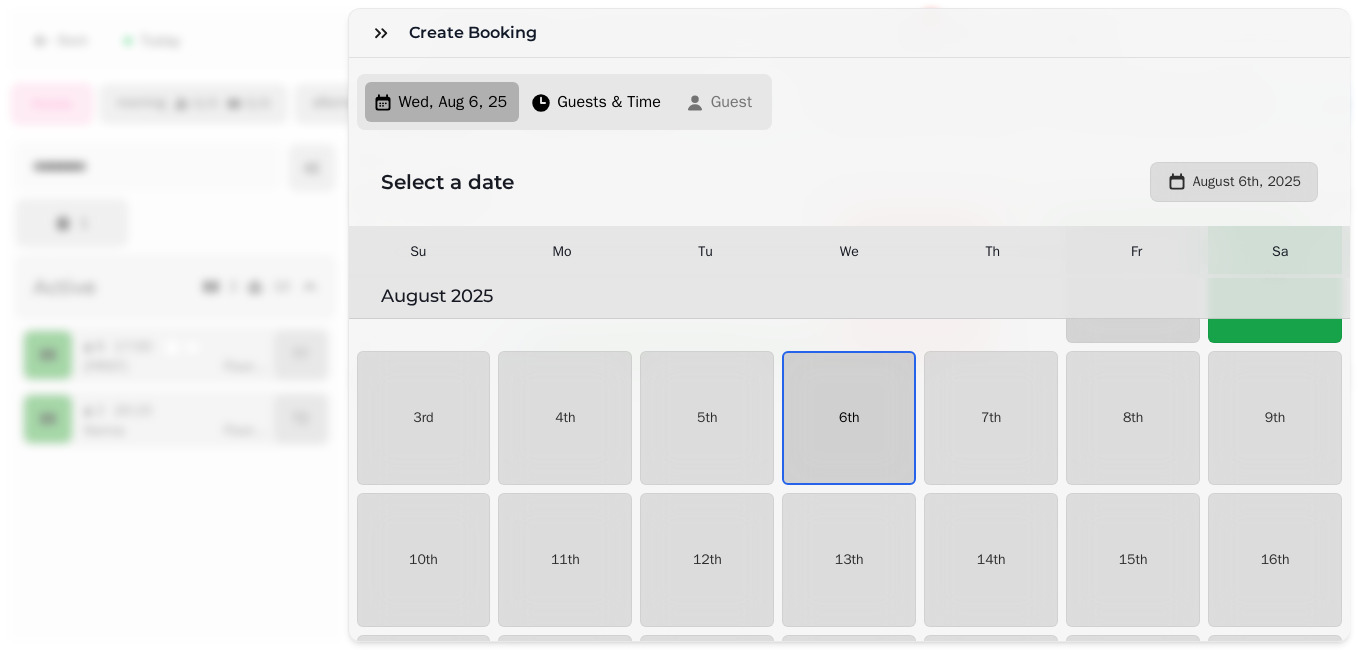 click on "6th" at bounding box center (849, 418) 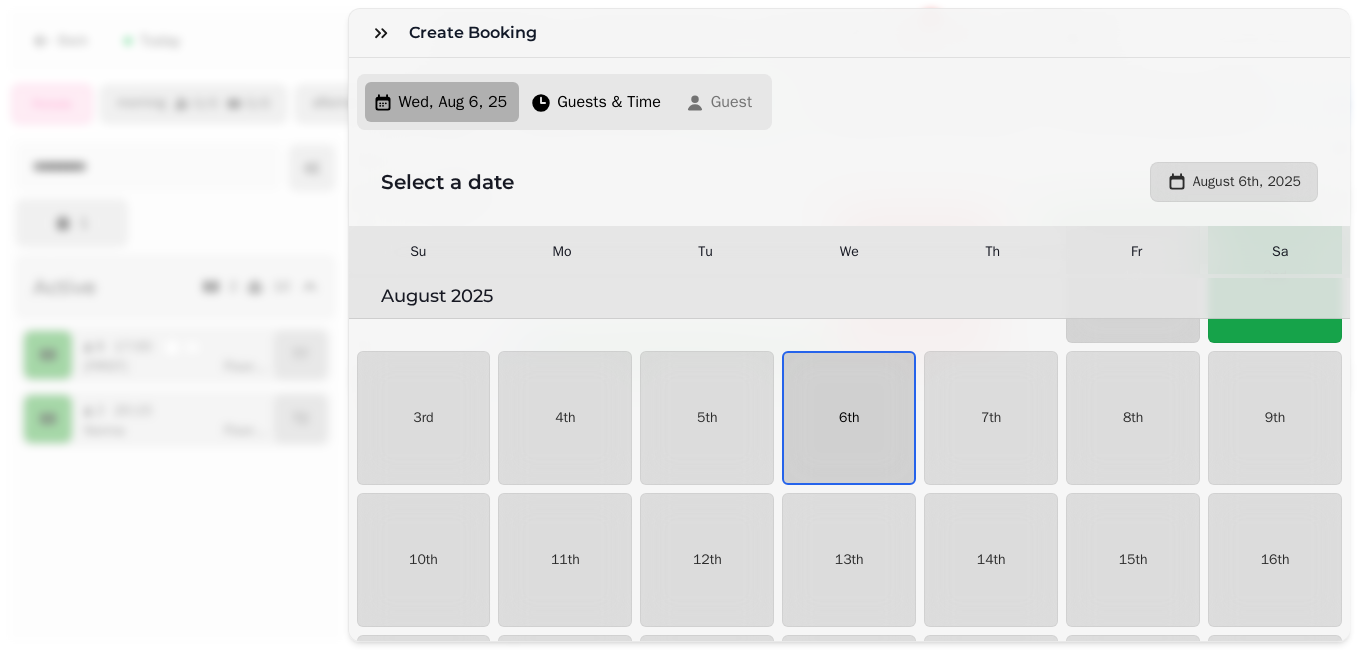 select on "*" 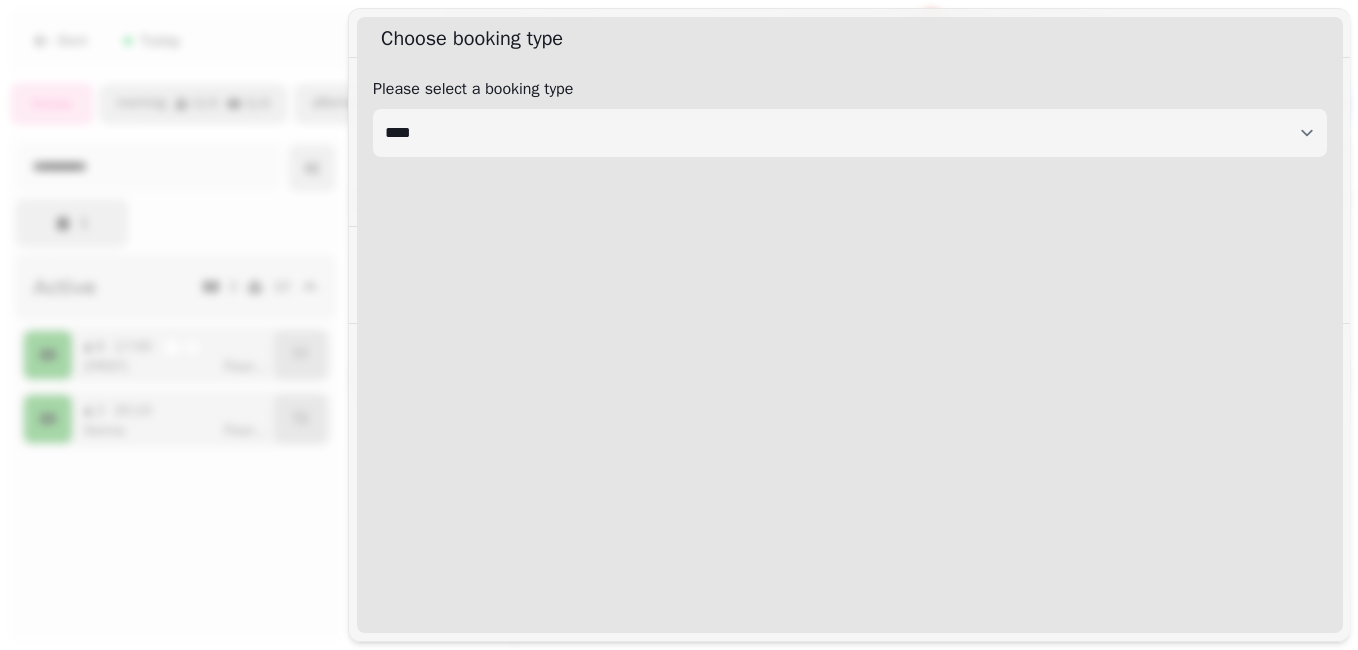 select on "****" 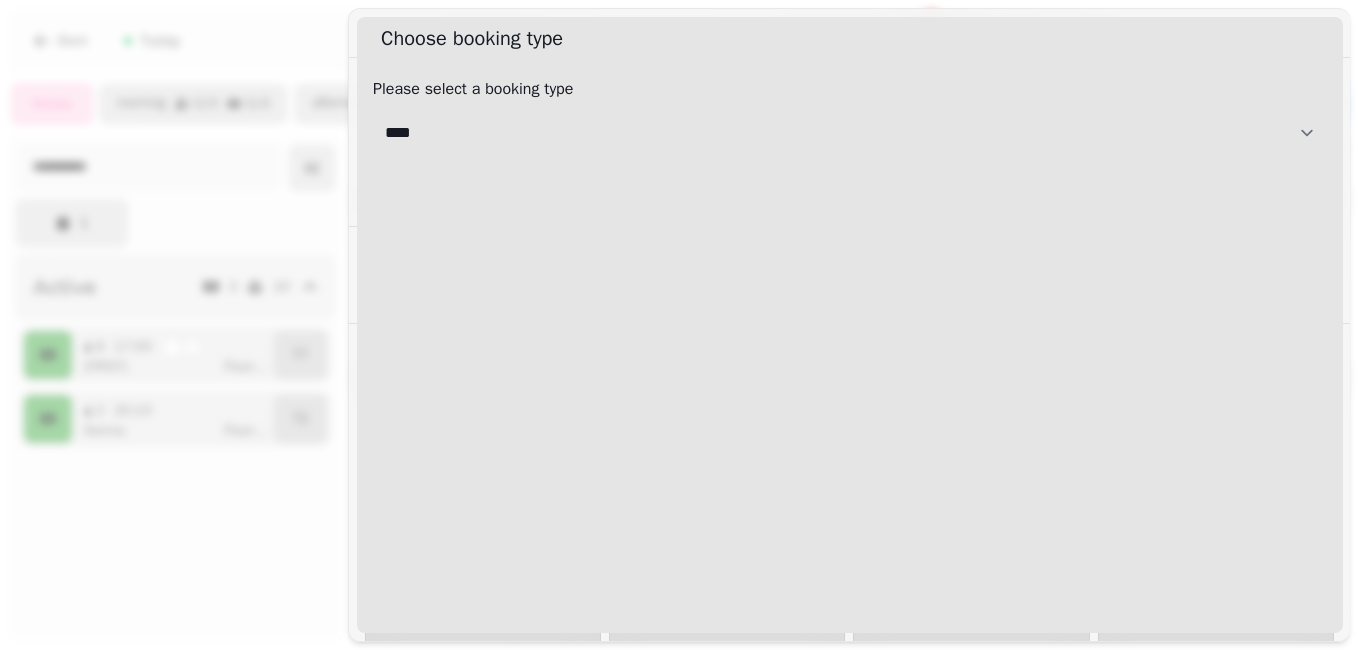 click on "**********" at bounding box center (850, 133) 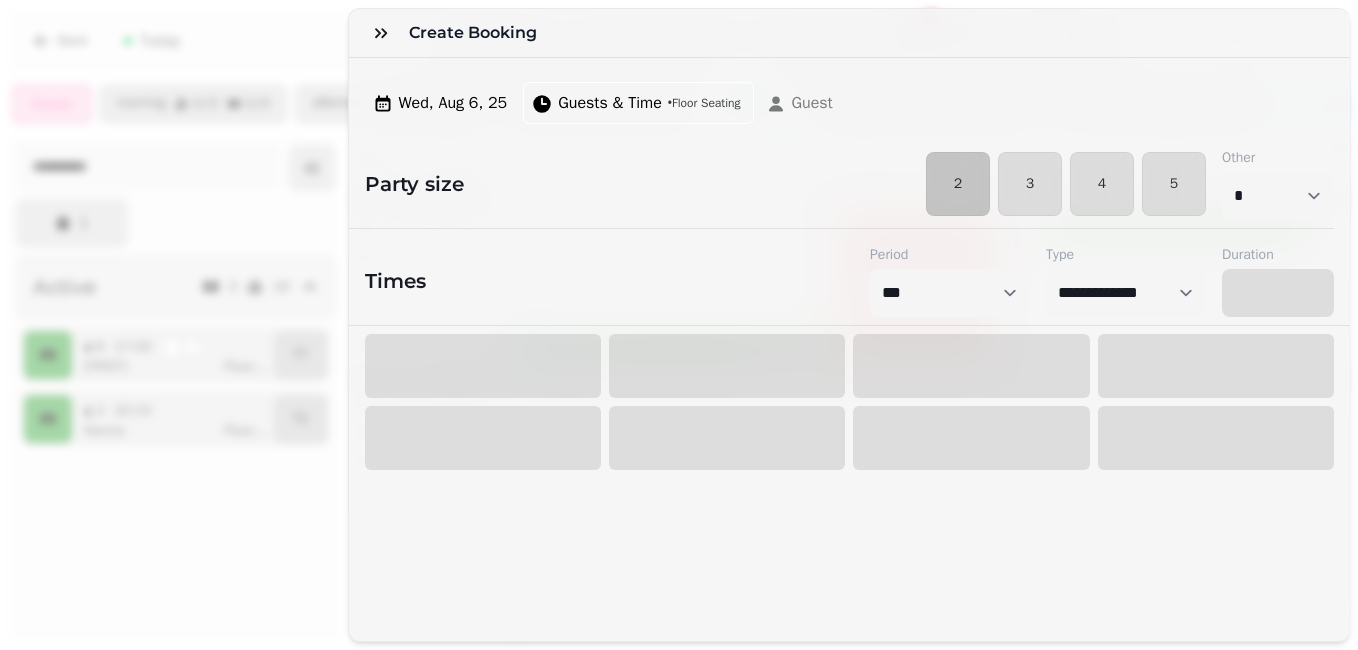select on "****" 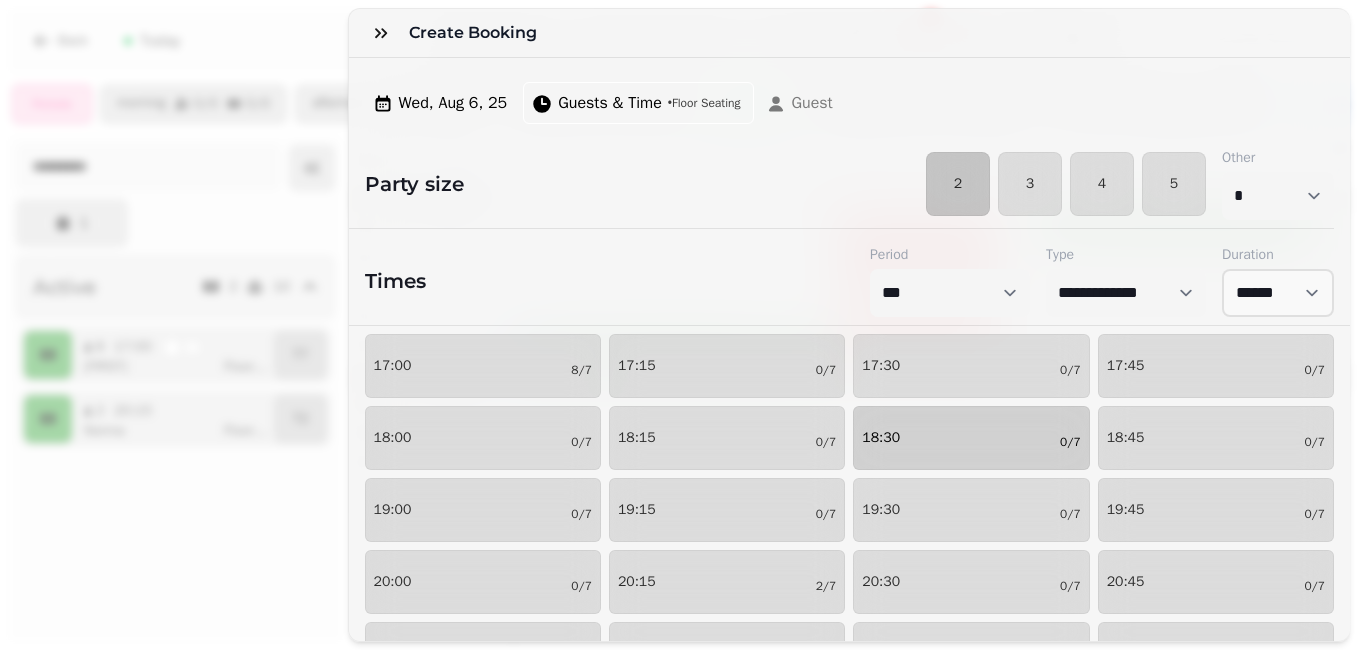 click on "18:30 0/7" at bounding box center (971, 438) 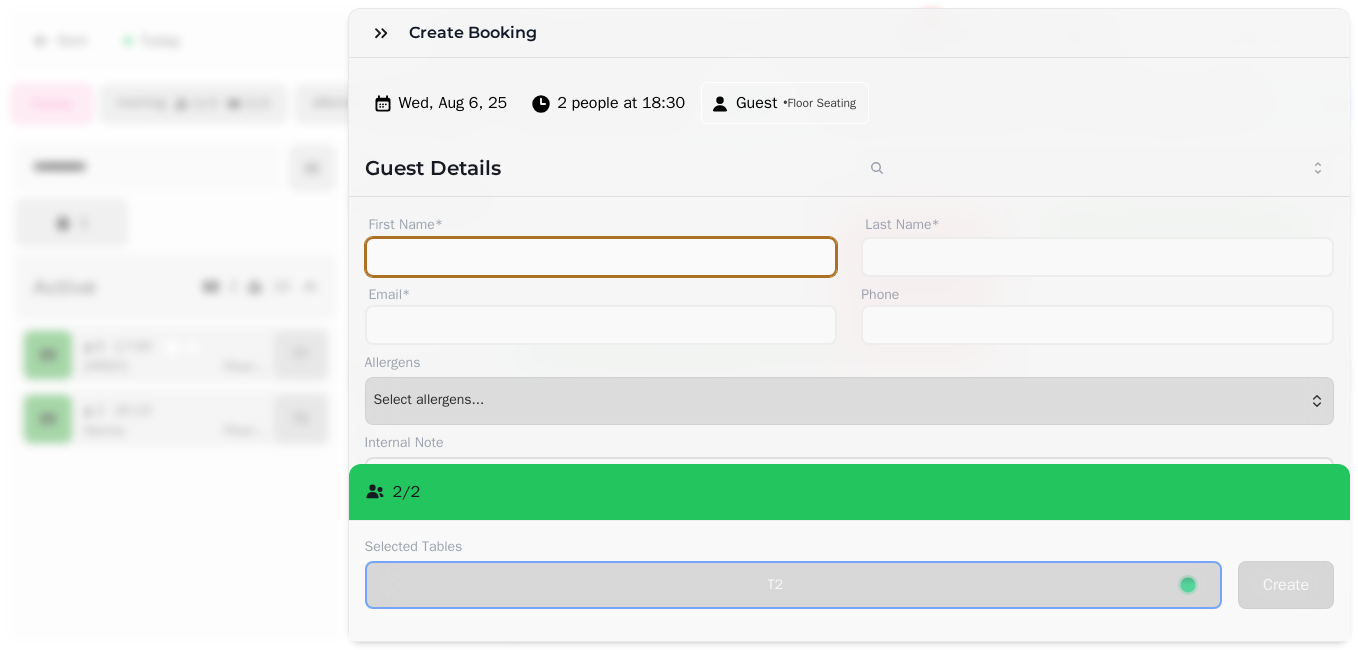 click on "First Name*" at bounding box center (601, 257) 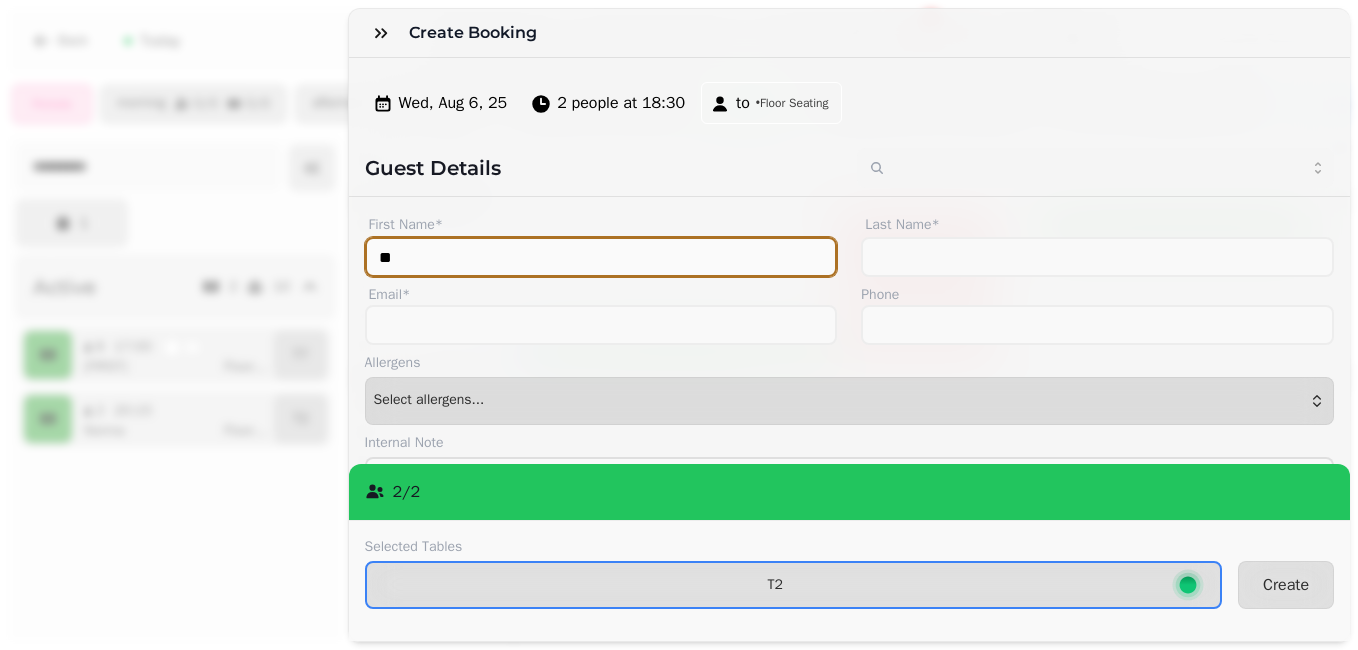 type on "*" 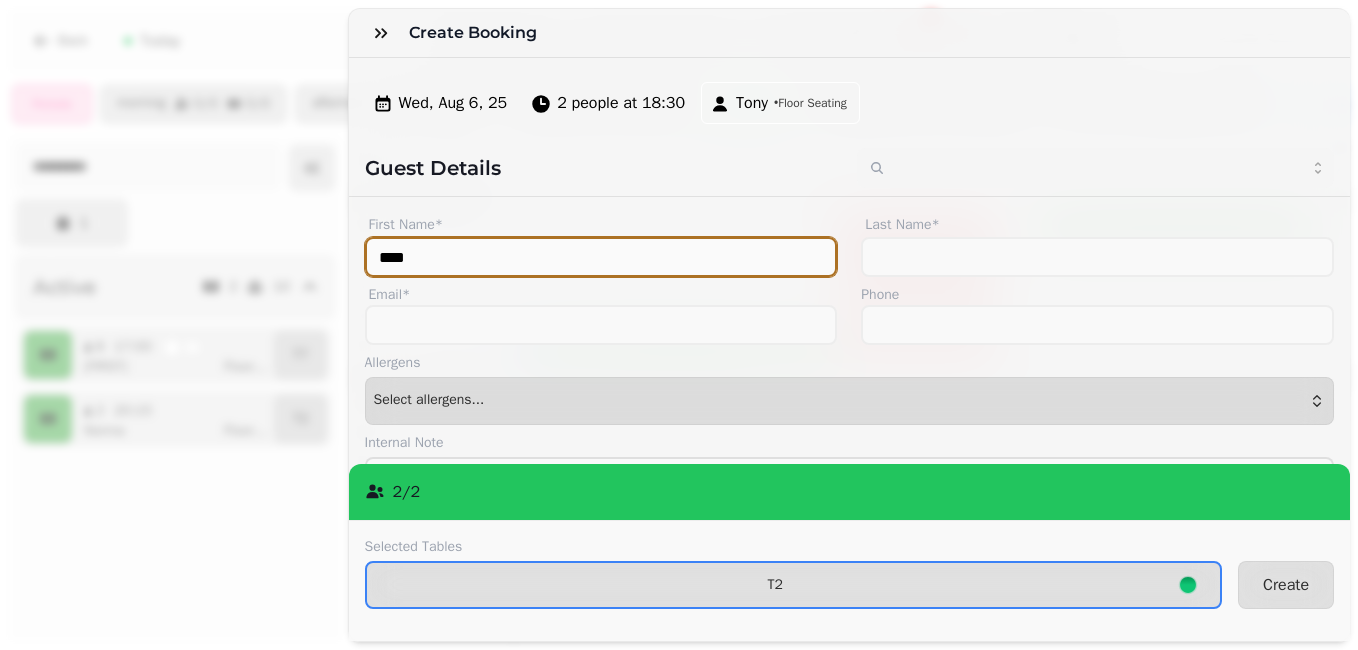 type on "****" 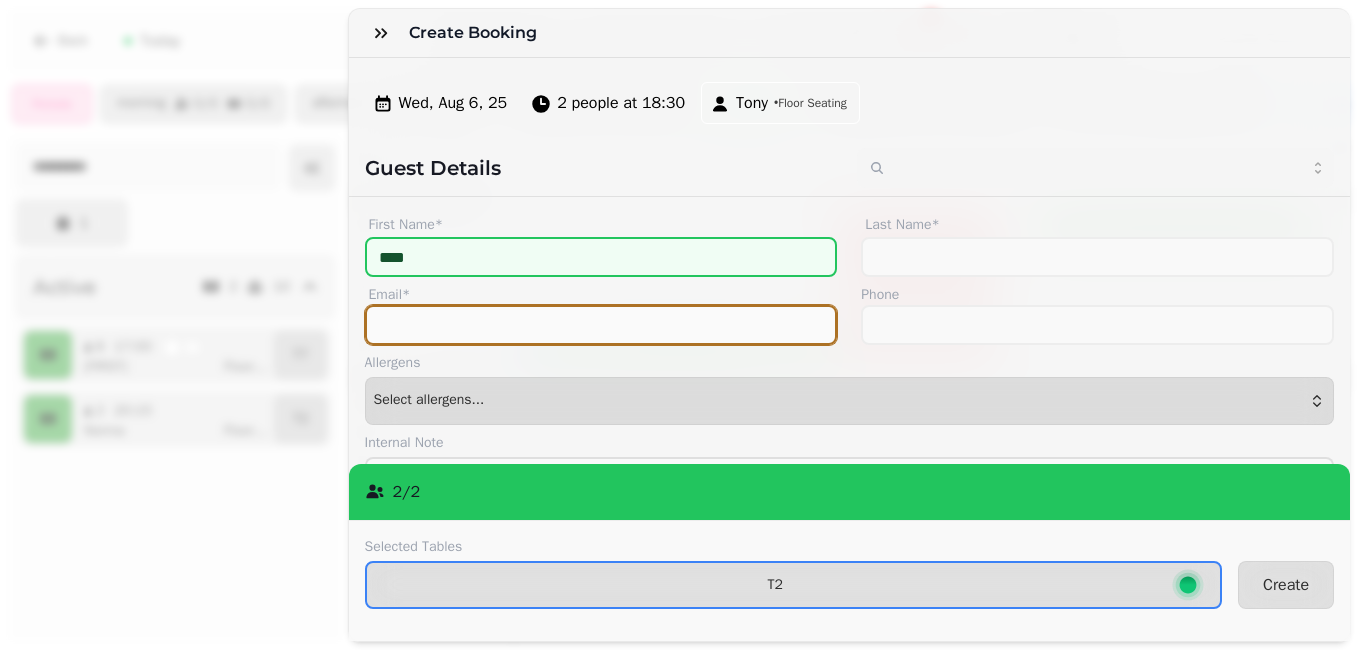 click on "Email*" at bounding box center (601, 325) 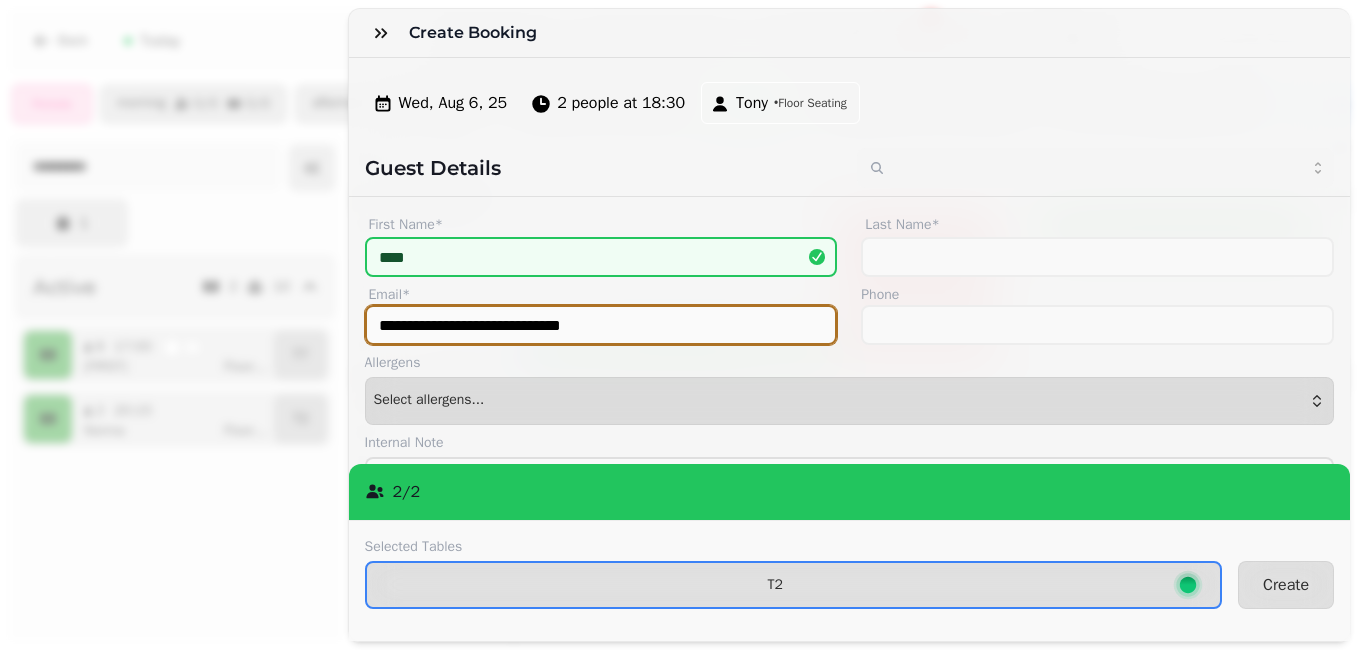 type on "**********" 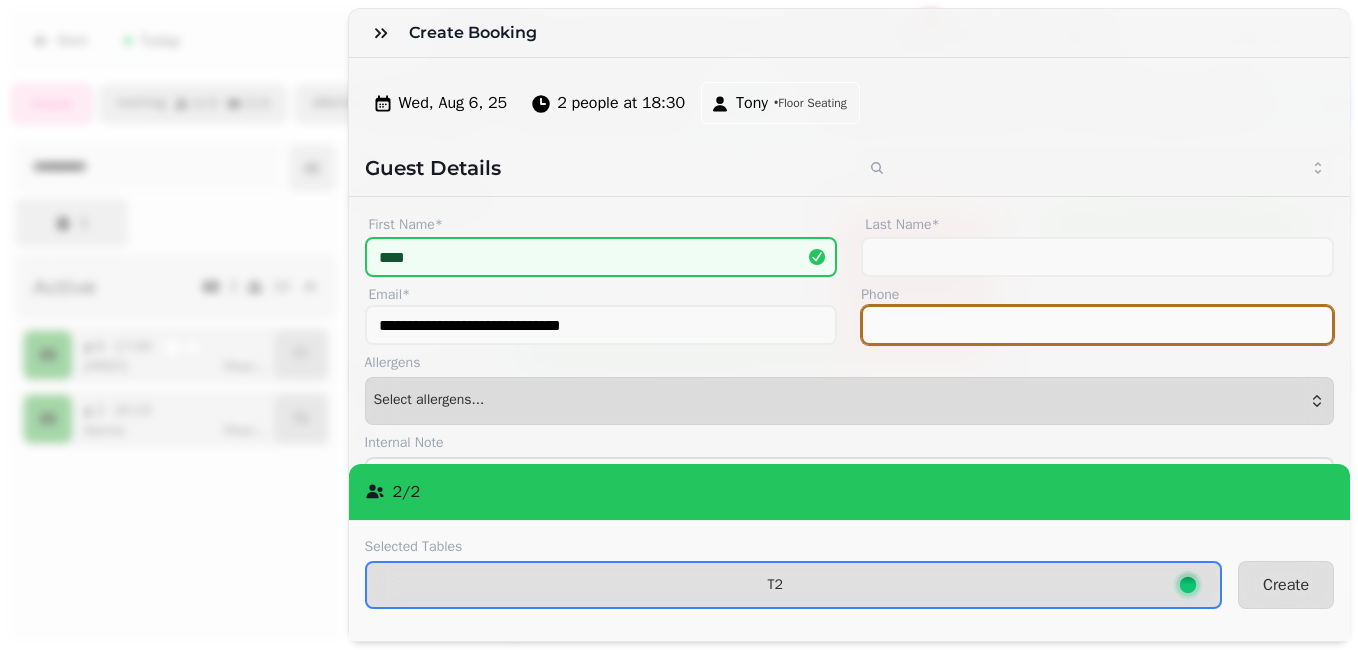 click on "Phone" at bounding box center (1097, 325) 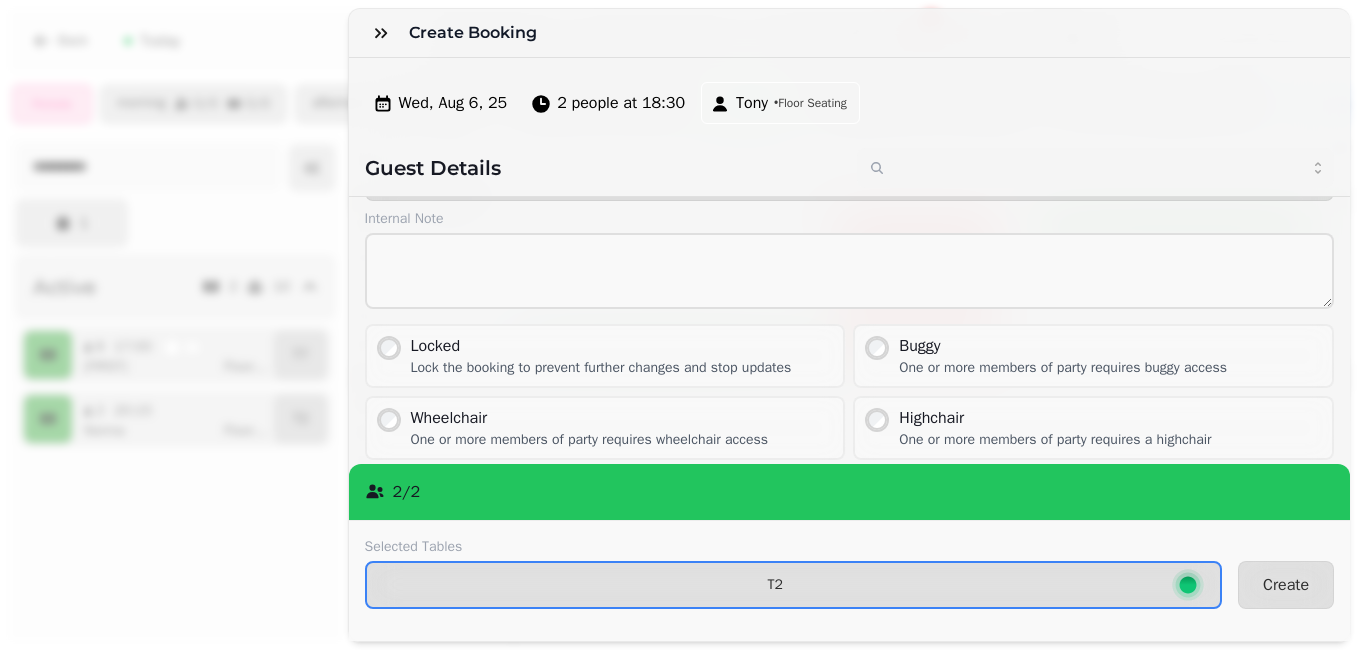 scroll, scrollTop: 241, scrollLeft: 0, axis: vertical 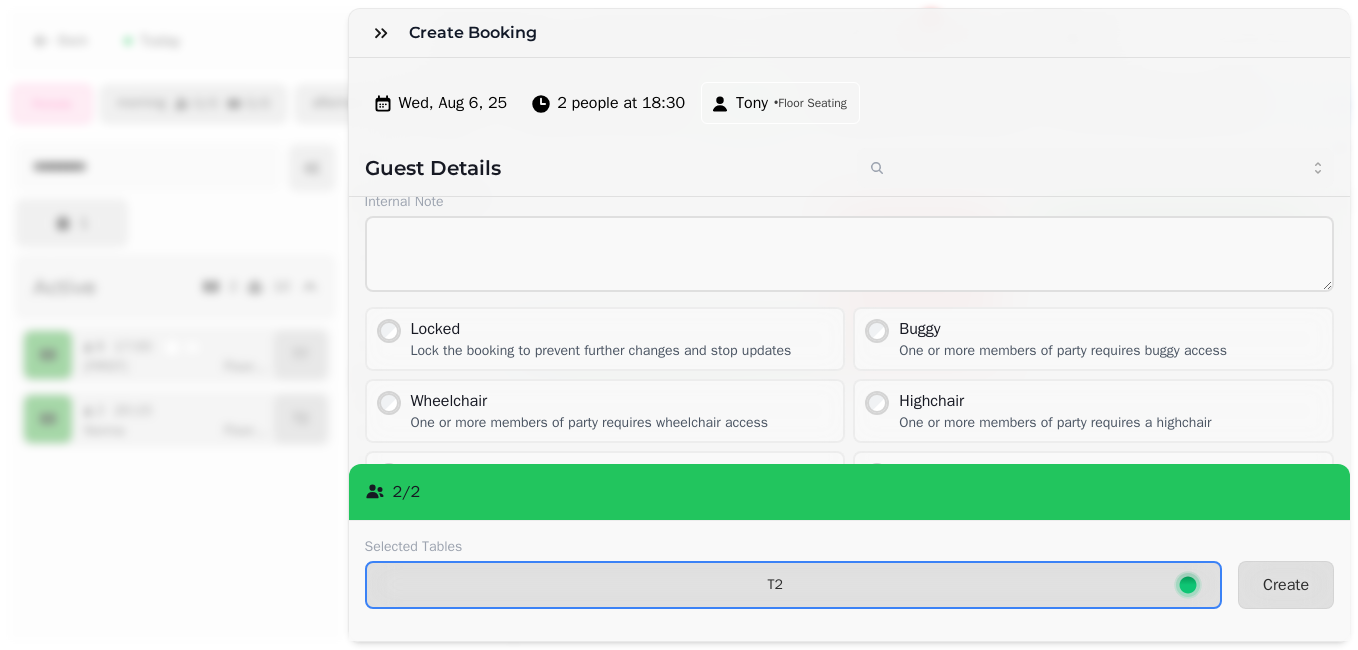 type on "**********" 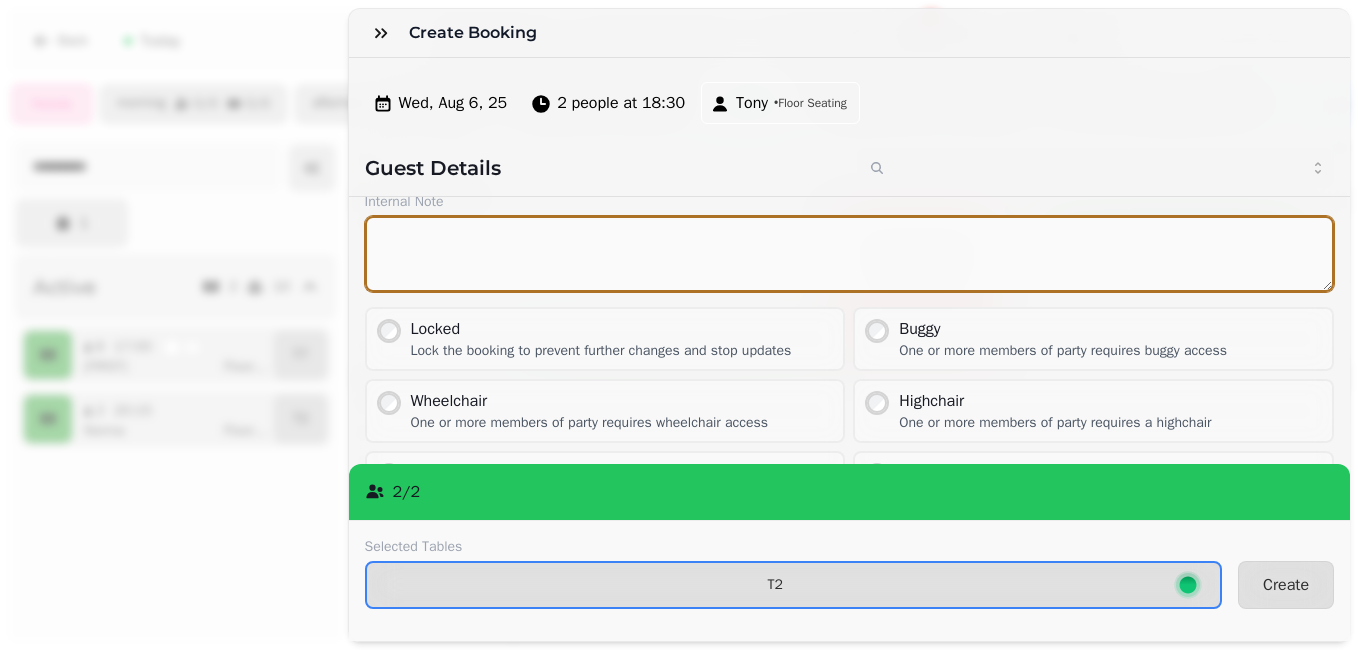 click at bounding box center (850, 254) 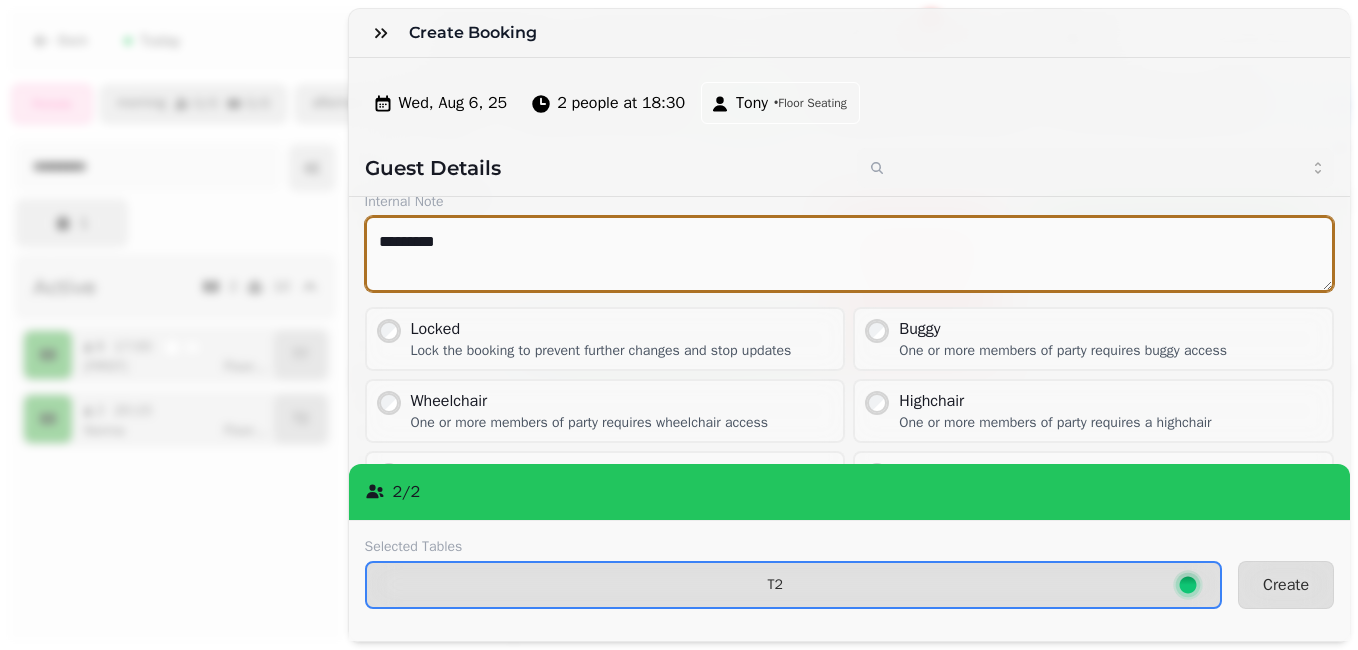 scroll, scrollTop: 352, scrollLeft: 0, axis: vertical 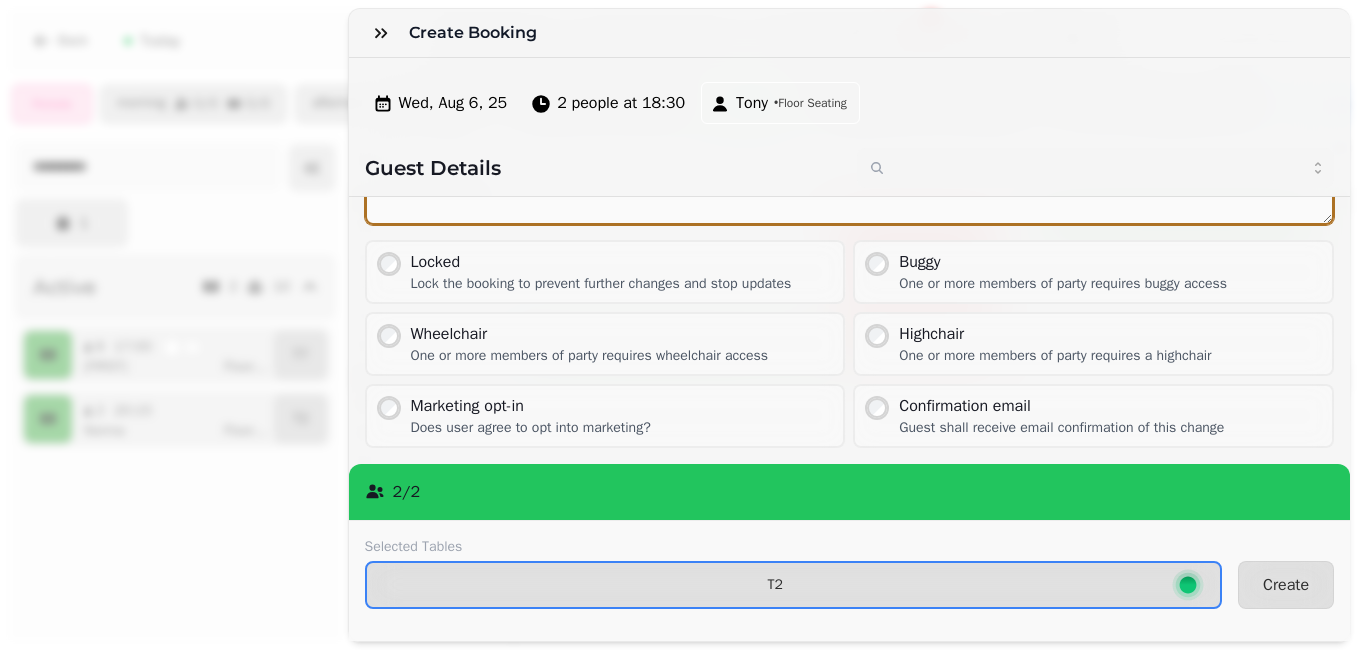 type on "*********" 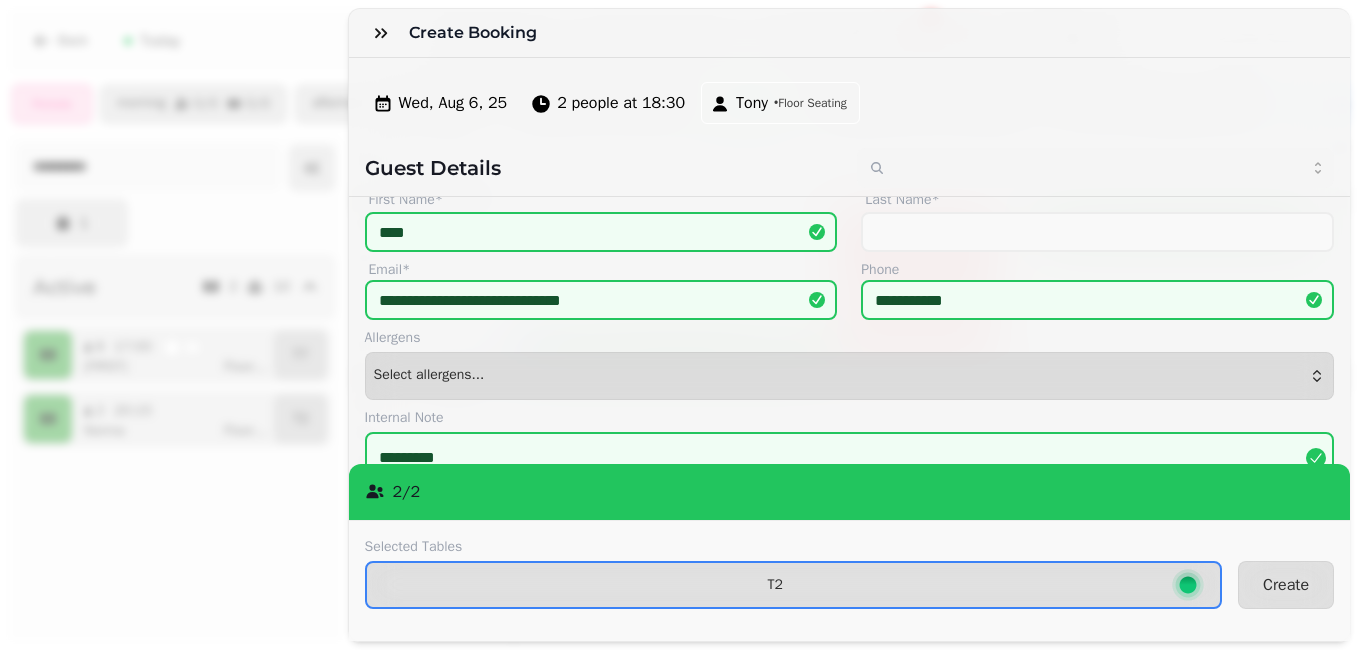 scroll, scrollTop: 0, scrollLeft: 0, axis: both 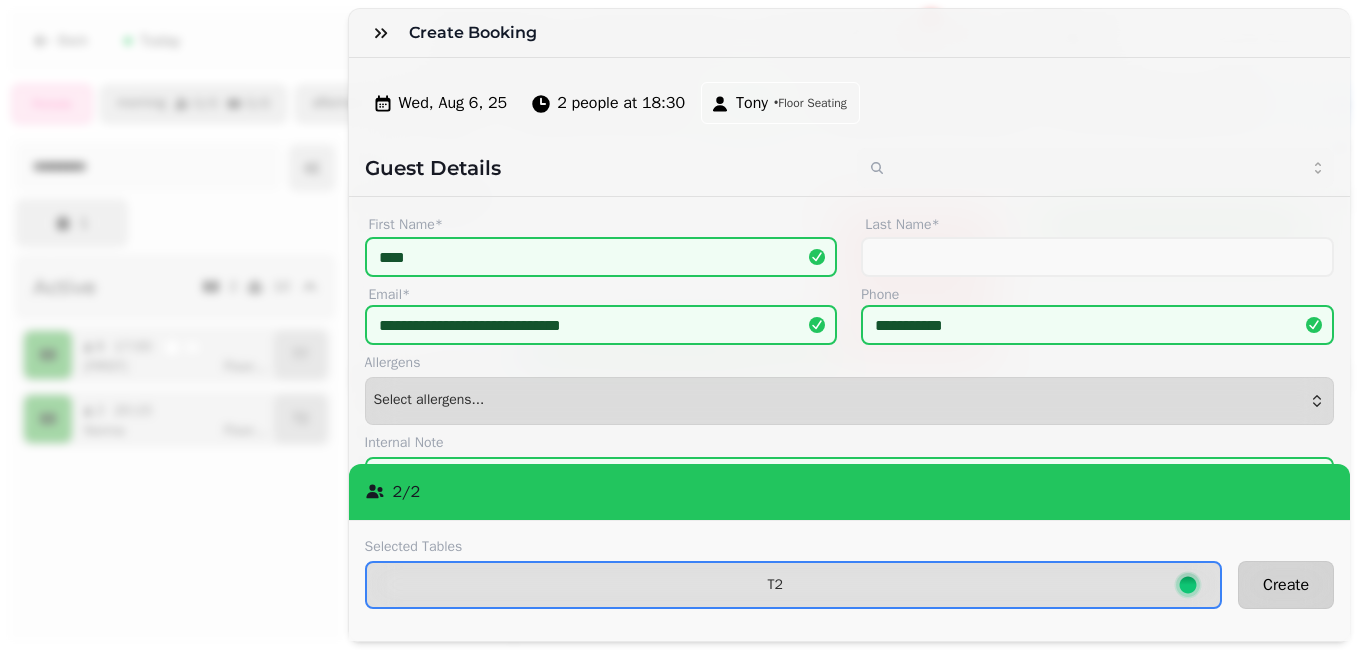 click on "Create" at bounding box center [1286, 585] 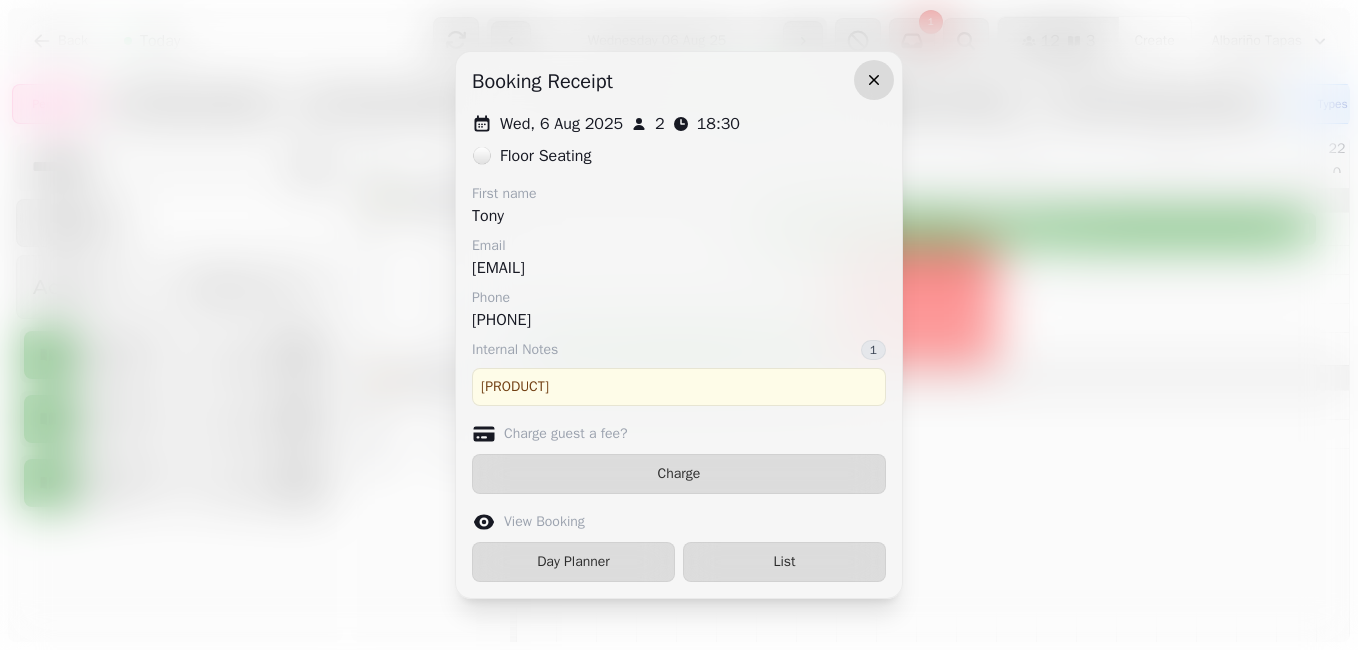 click 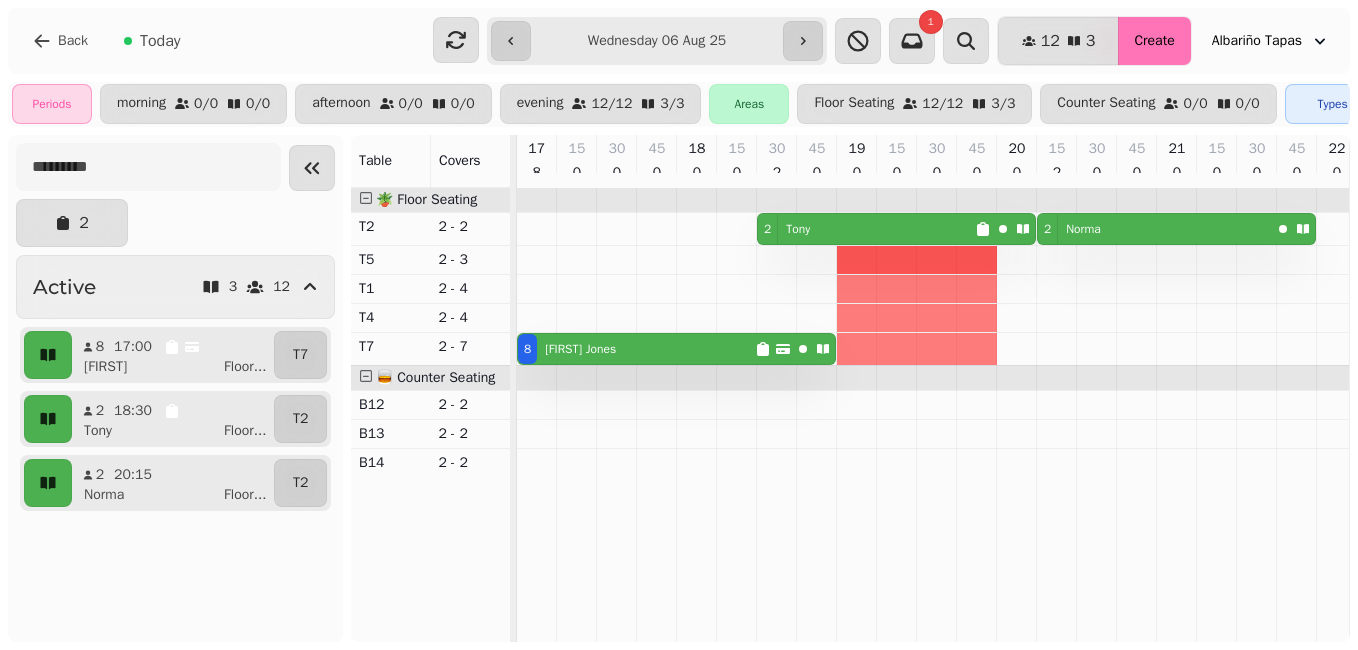 click on "Create" at bounding box center [1154, 41] 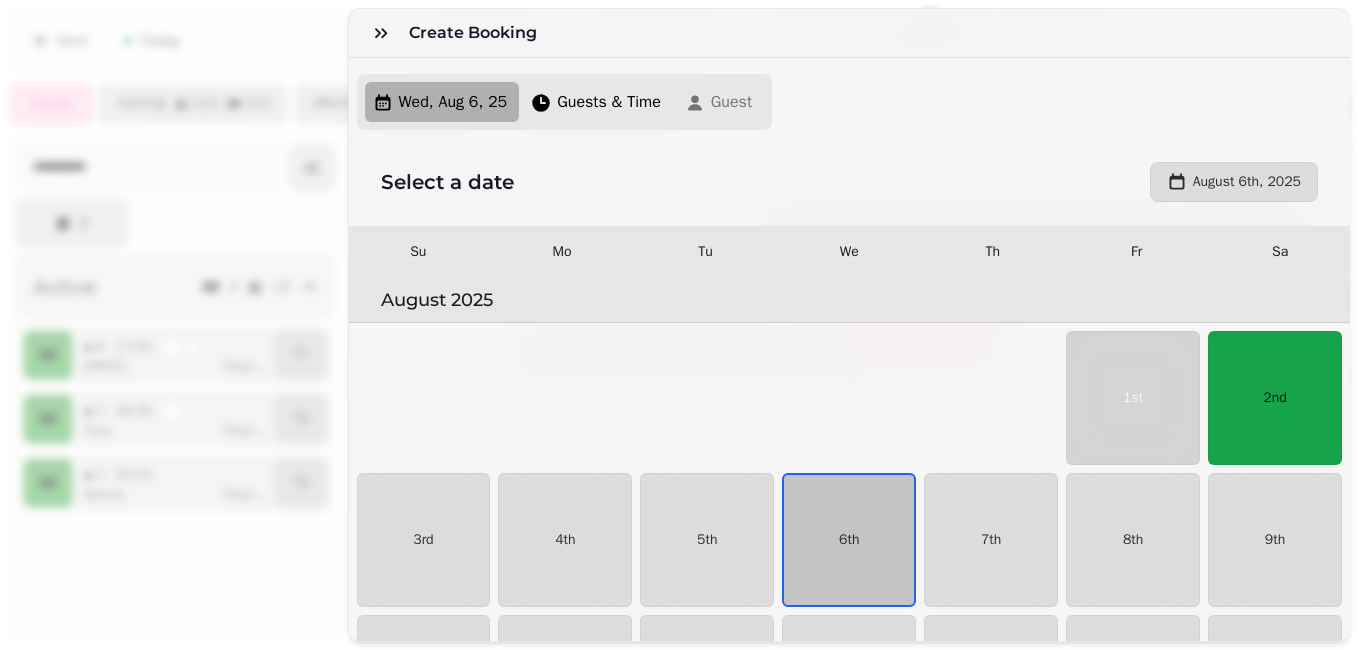 click on "Create Booking [DAY], [MONTH] [NUMBER], [YEAR] Guests & Time Guest Select a date [MONTH] [NUMBER]th, [YEAR] [MONTH] [YEAR] Su Mo Tu We Th Fr Sa [MONTH] [YEAR] 1st 2nd 3rd 4th 5th 6th 7th 8th 9th 10th 11th 12th 13th 14th 15th 16th 17th 18th 19th 20th 21st 22nd 23rd 24th 25th 26th 27th 28th 29th 30th 31st [MONTH] [YEAR] 1st 2nd 3rd 4th 5th 6th 7th 8th 9th 10th 11th 12th 13th 14th 15th 16th 17th 18th 19th 20th 21st 22nd 23rd 24th 25th 26th 27th 28th 29th 30th [MONTH] [YEAR] 1st 2nd 3rd 4th 5th 6th 7th 8th 9th 10th 11th 12th 13th 14th 15th 16th 17th 18th 19th 20th 21st 22nd 23rd 24th 25th 26th 27th 28th 29th 30th 31st [MONTH] [YEAR] 1st 2nd 3rd 4th 5th 6th 7th 8th 9th 10th 11th 12th 13th 14th 15th 16th 17th 18th 19th 20th 21st 22nd 23rd 24th 25th 26th 27th 28th 29th 30th [MONTH] [YEAR] 1st 2nd 3rd 4th 5th 6th 7th 8th 9th 10th 11th 12th 13th 14th 15th 16th 17th 18th 19th 20th 21st 22nd 23rd 24th 25th 26th" at bounding box center (679, 341) 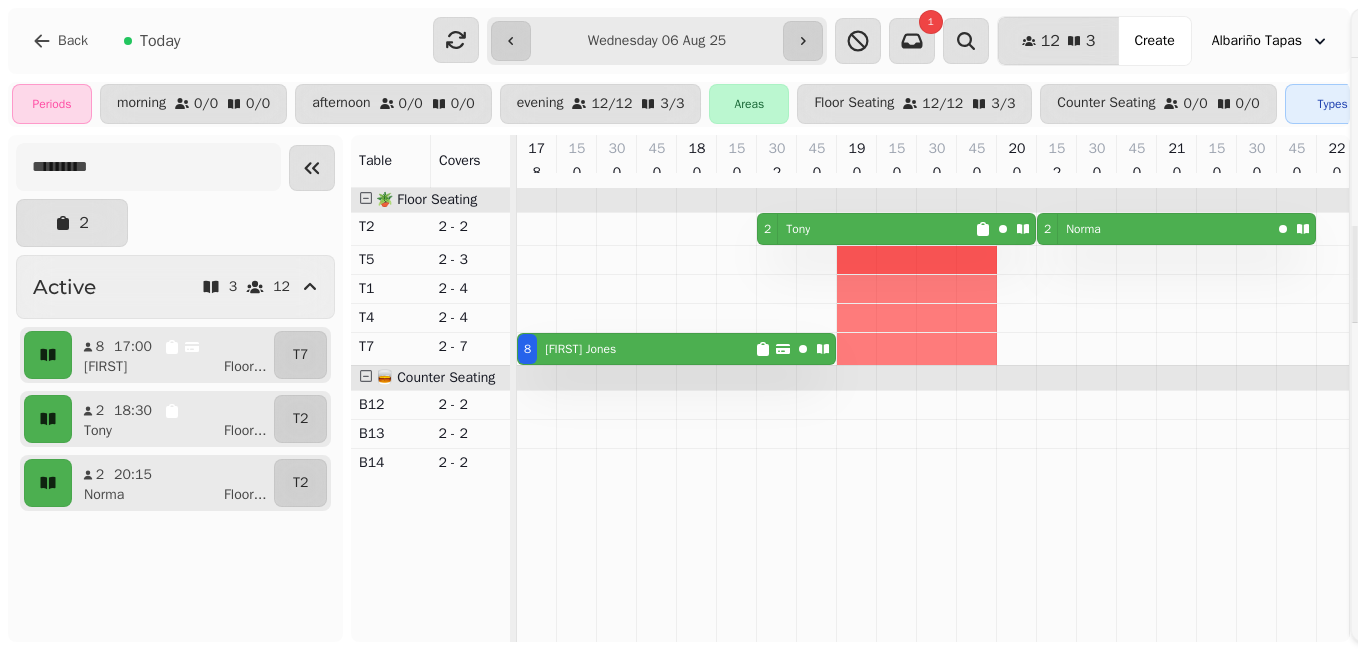 scroll, scrollTop: 122, scrollLeft: 0, axis: vertical 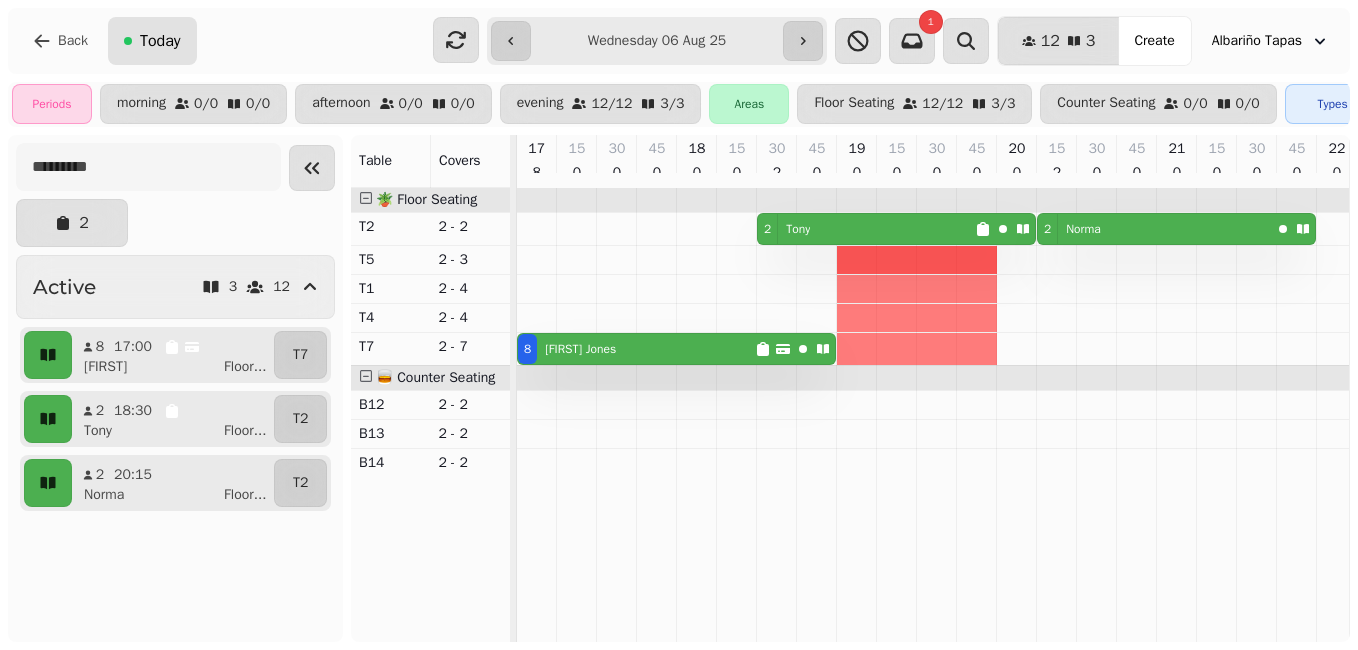 click on "Today" at bounding box center (160, 41) 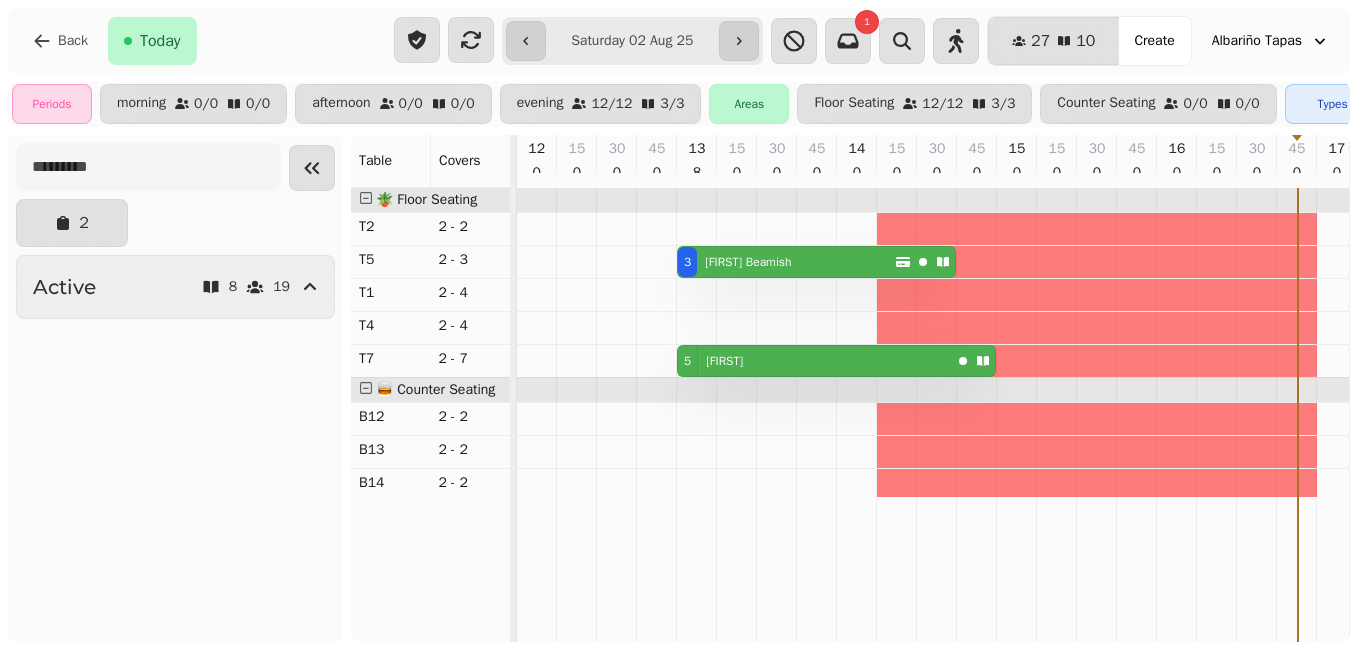 type on "**********" 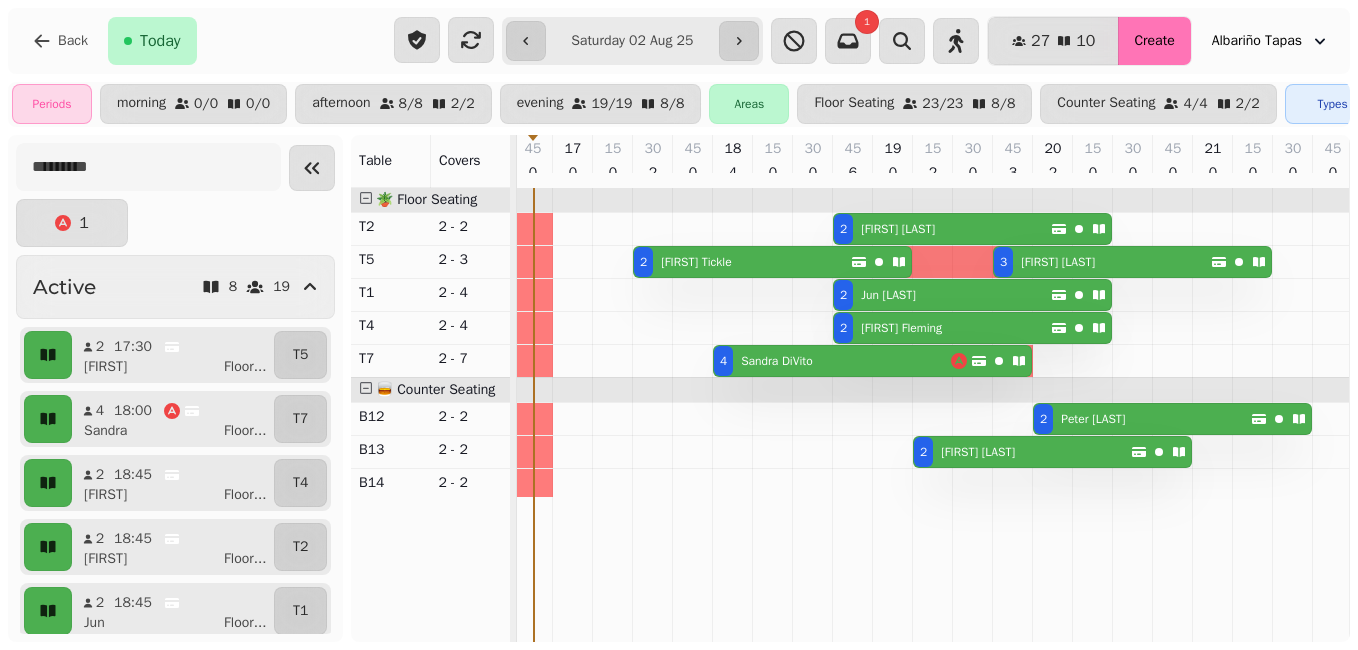 click on "Create" at bounding box center [1154, 41] 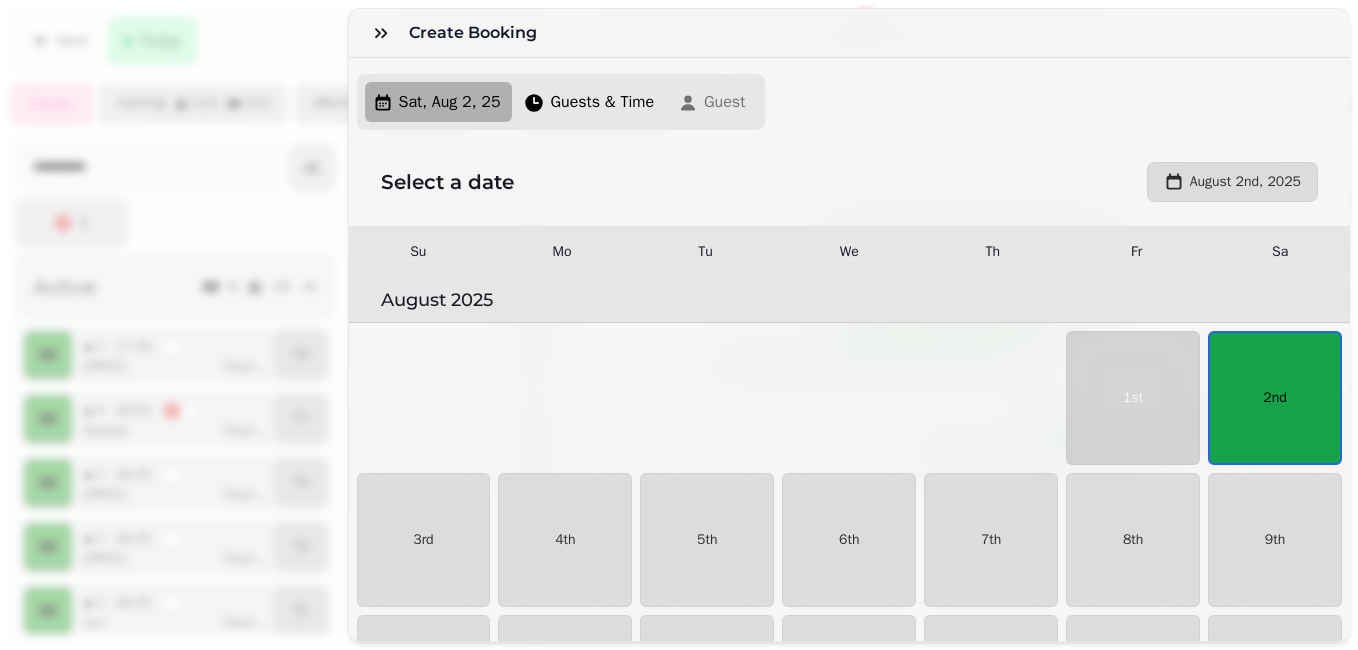 click on "2nd" at bounding box center (1275, 398) 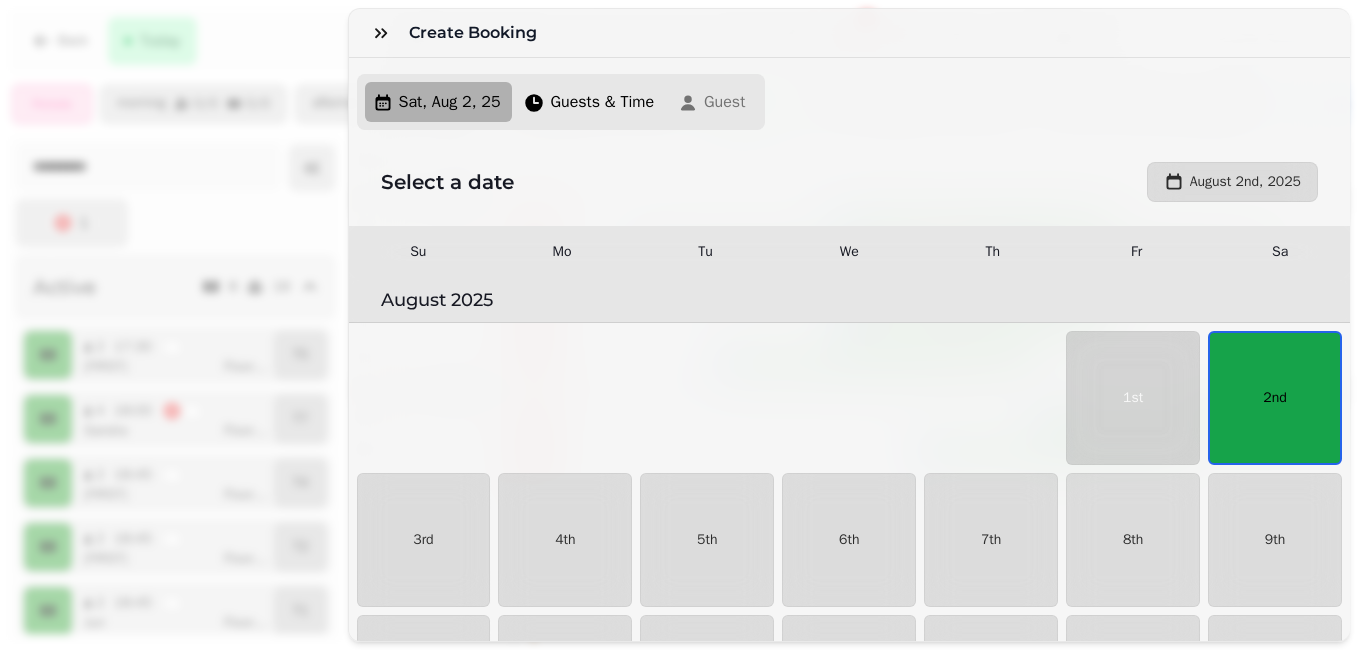 select on "*" 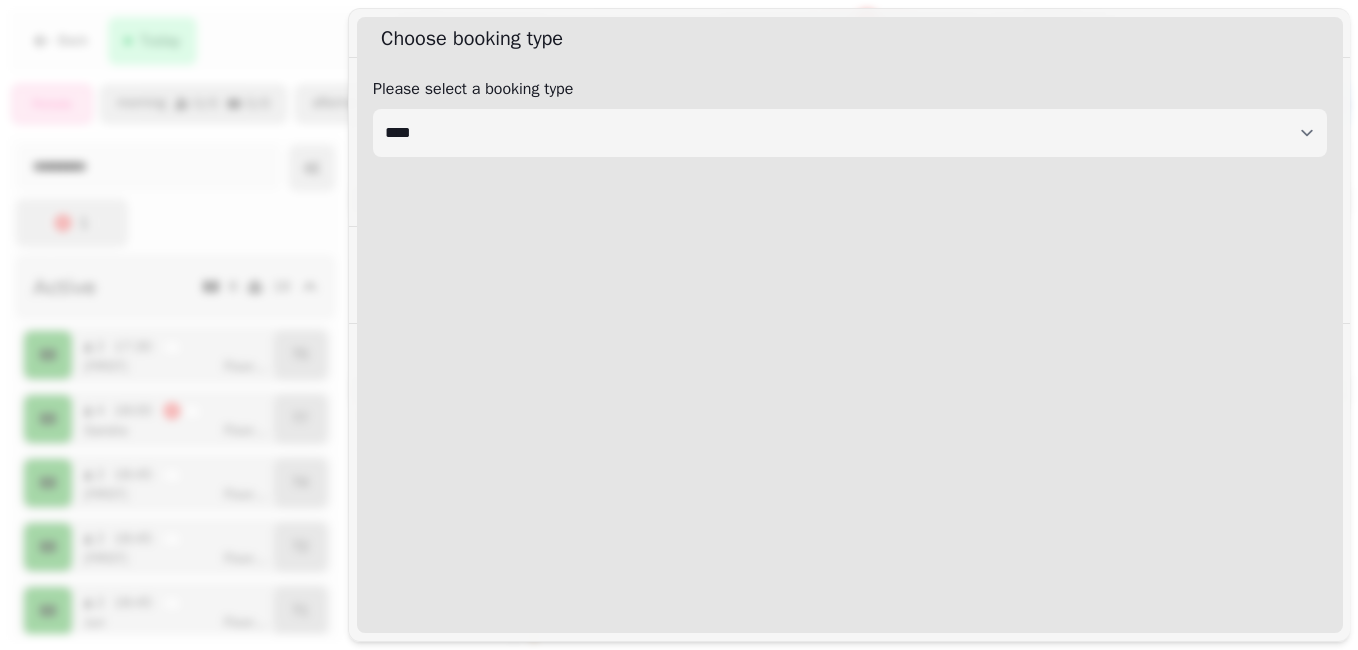 select on "****" 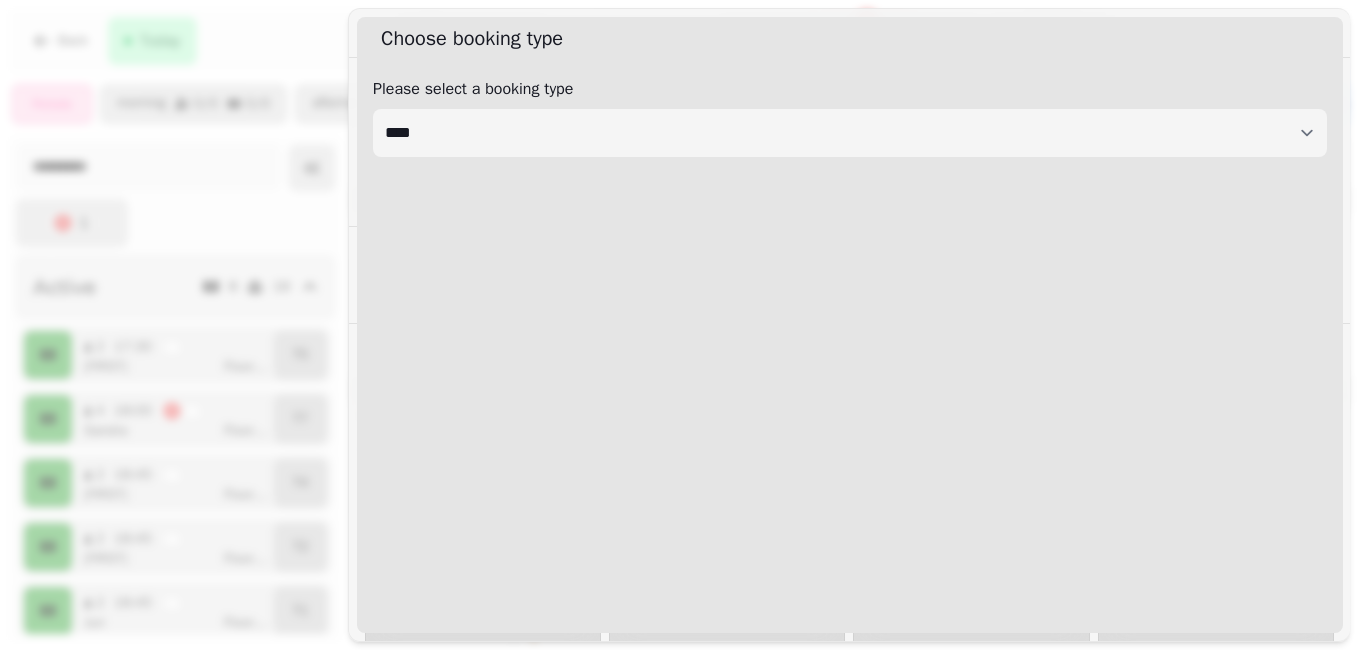 click on "**********" at bounding box center [850, 347] 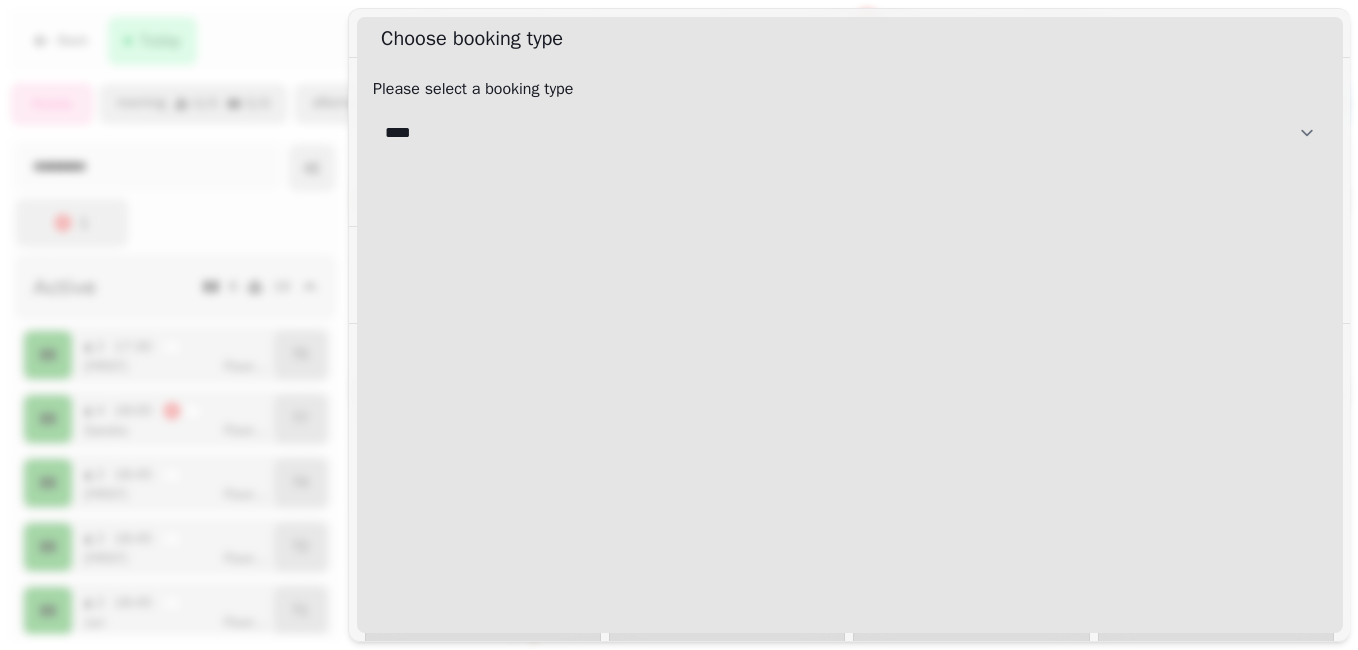 click on "**********" at bounding box center [850, 133] 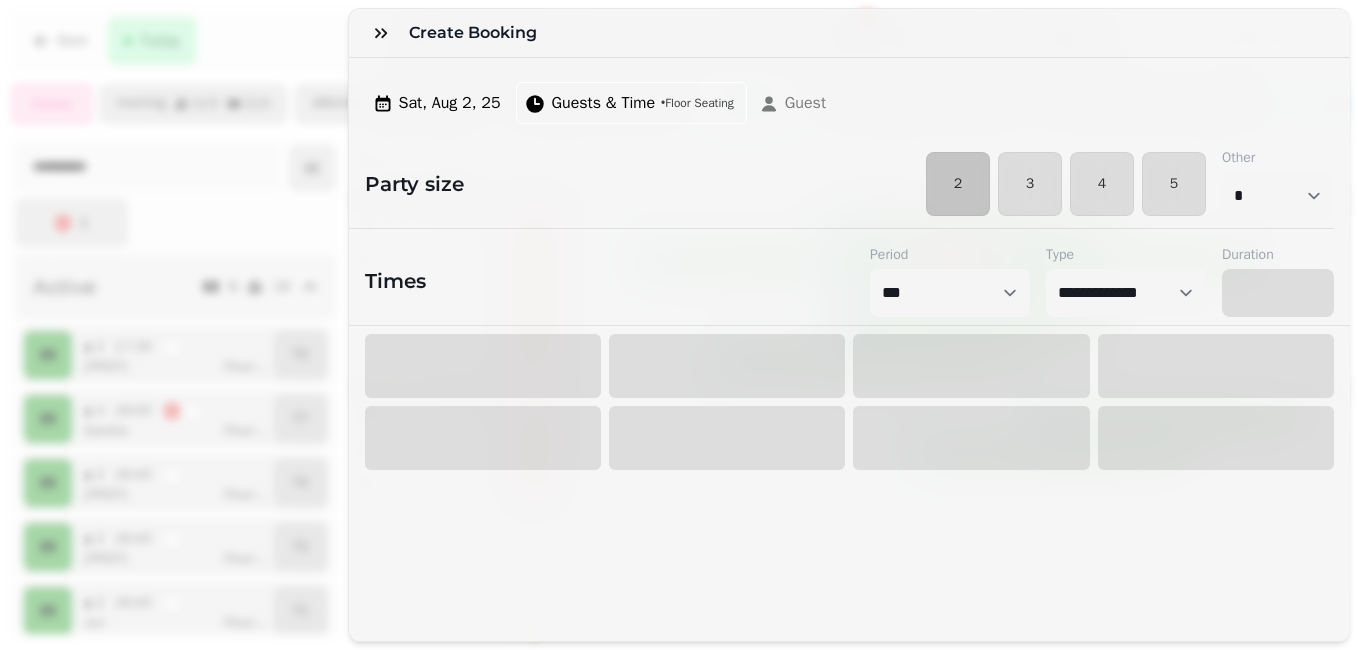 select on "****" 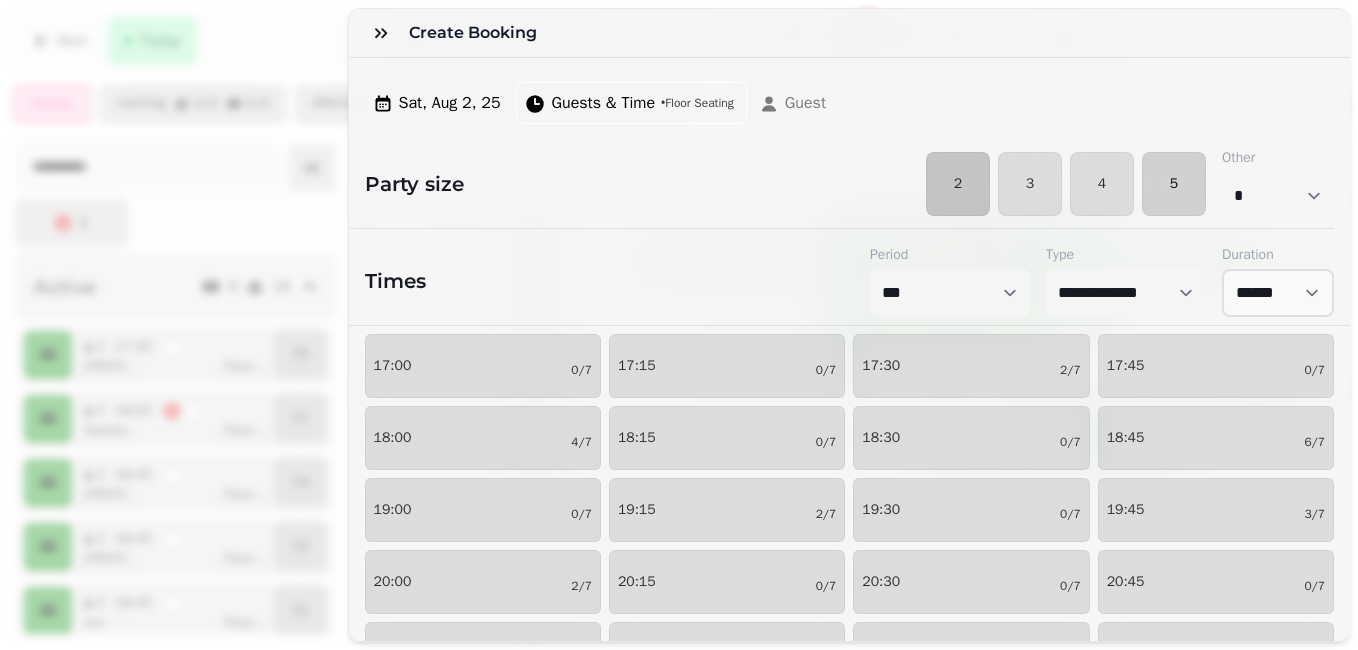 click on "5" at bounding box center [1174, 184] 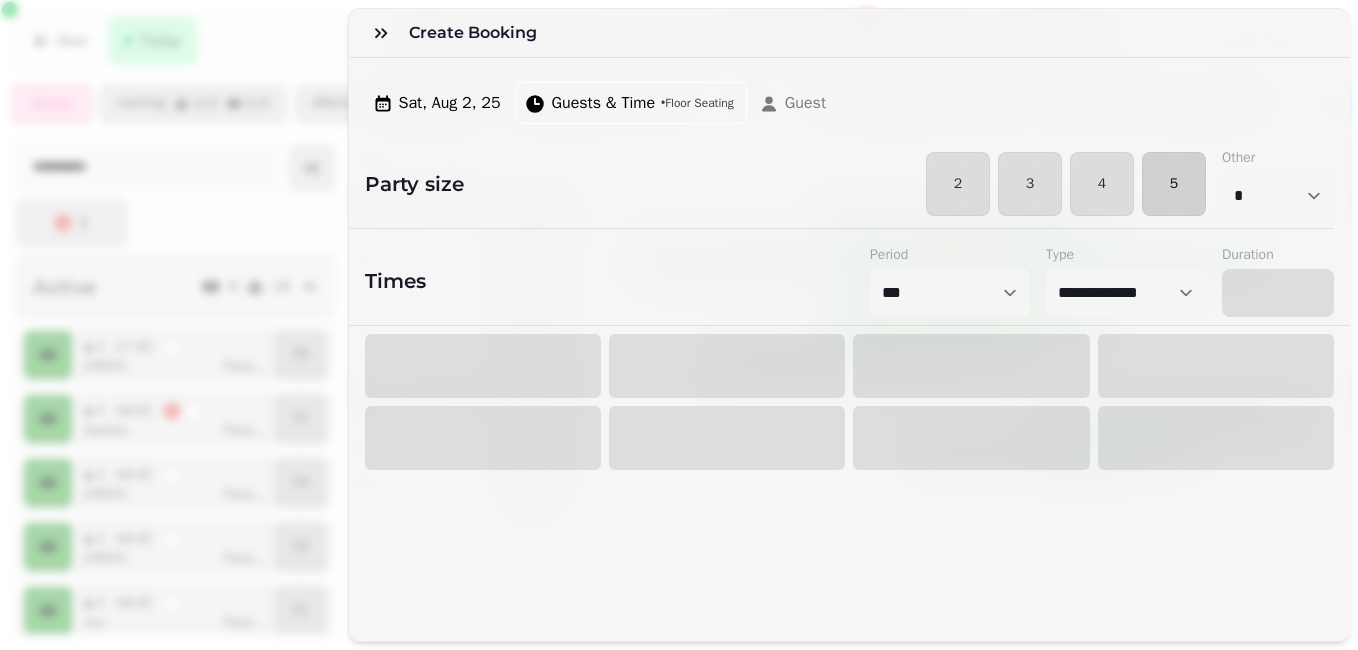select on "****" 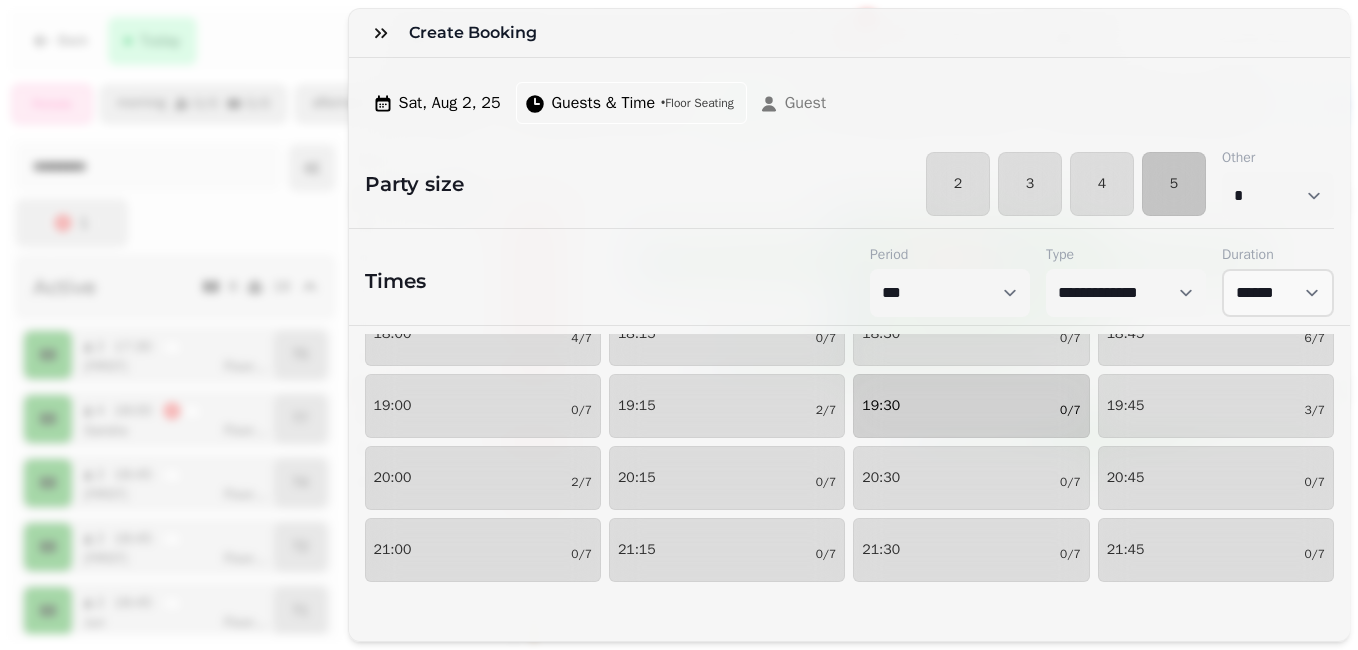 scroll, scrollTop: 105, scrollLeft: 0, axis: vertical 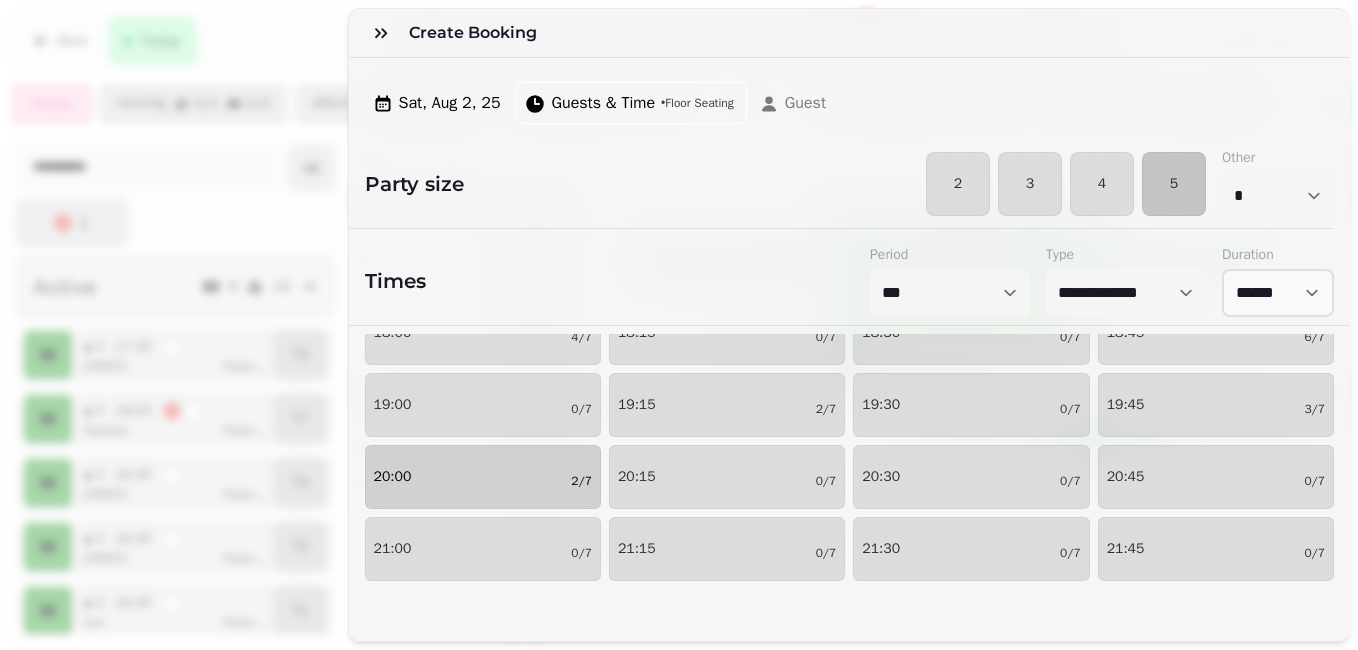 click on "20:00 2/7" at bounding box center [483, 477] 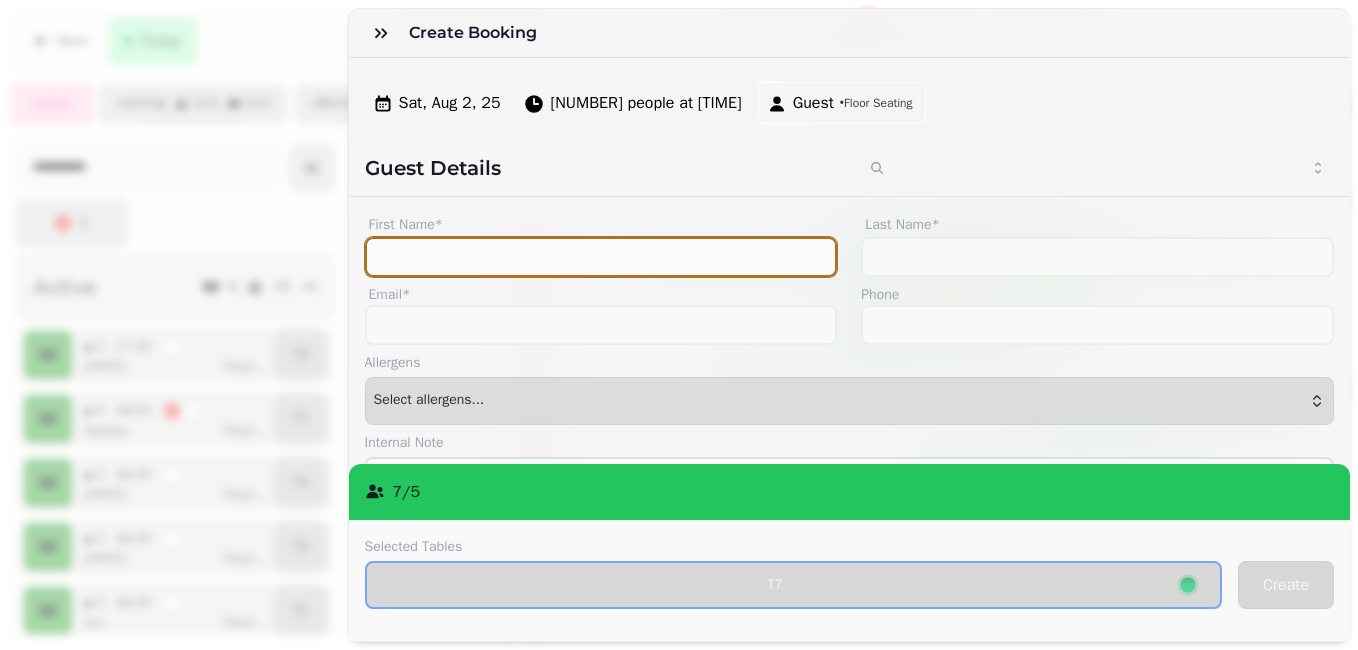 click on "First Name*" at bounding box center (601, 257) 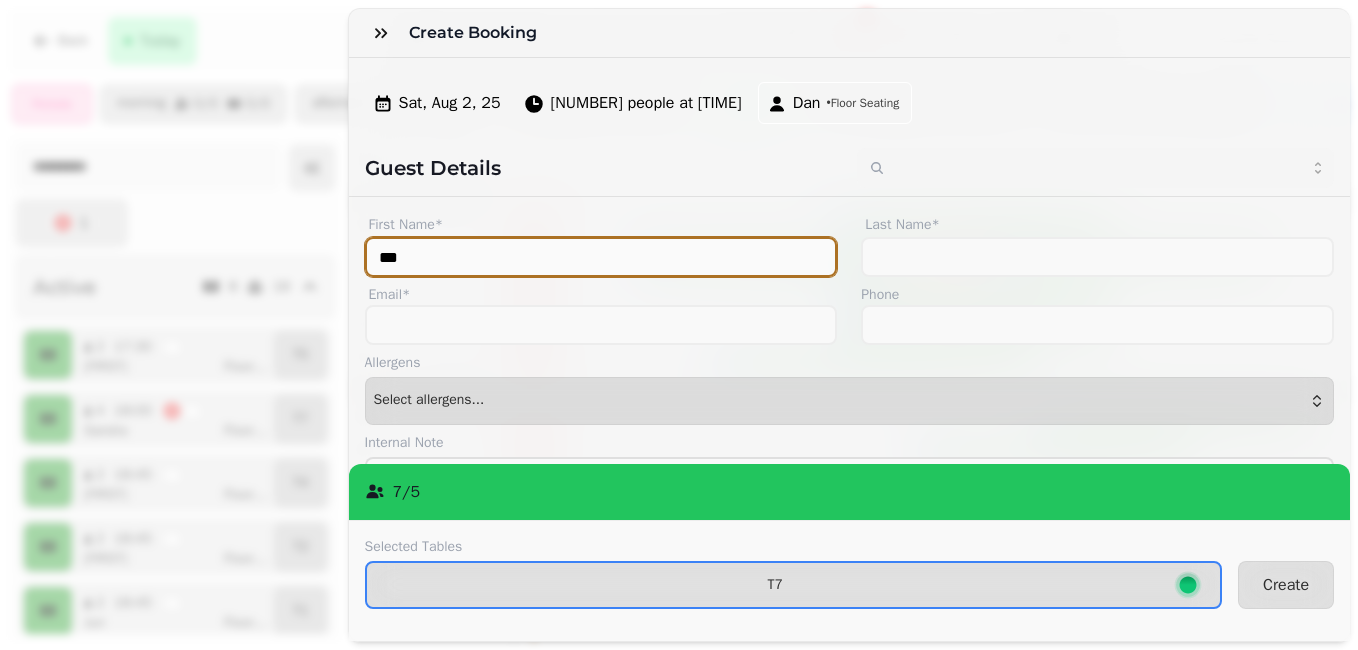 type on "***" 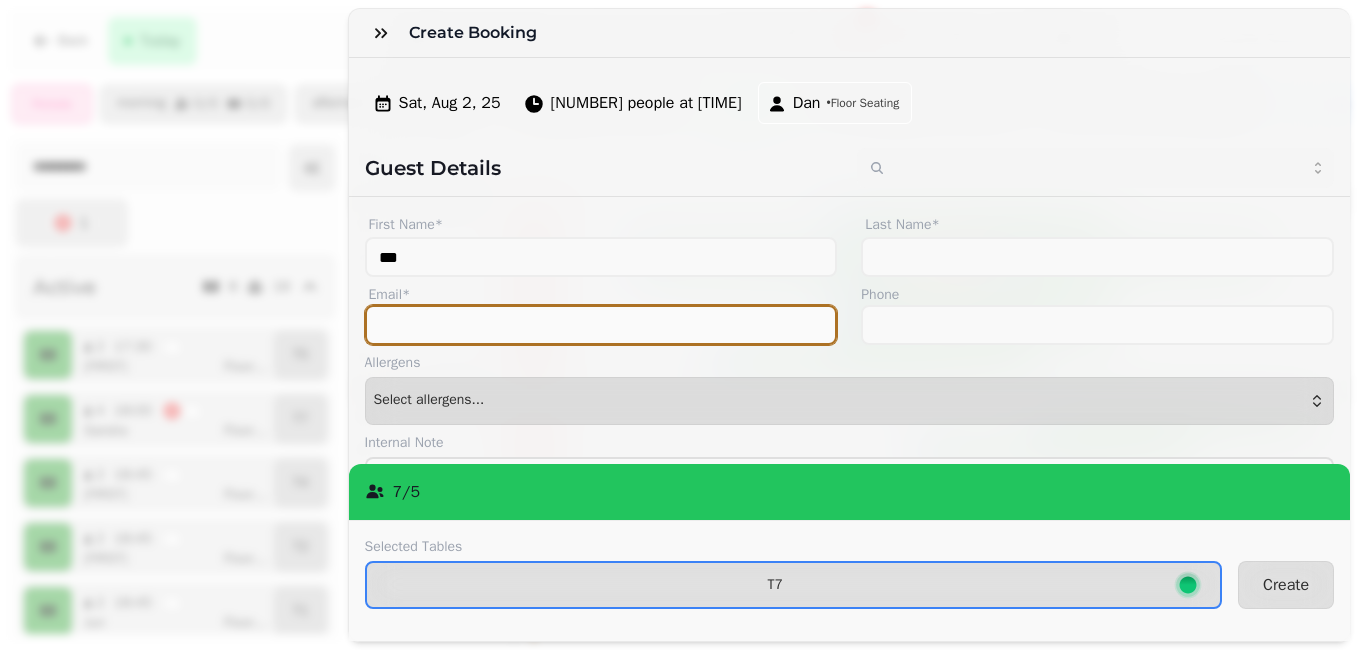 click on "Email*" at bounding box center (601, 325) 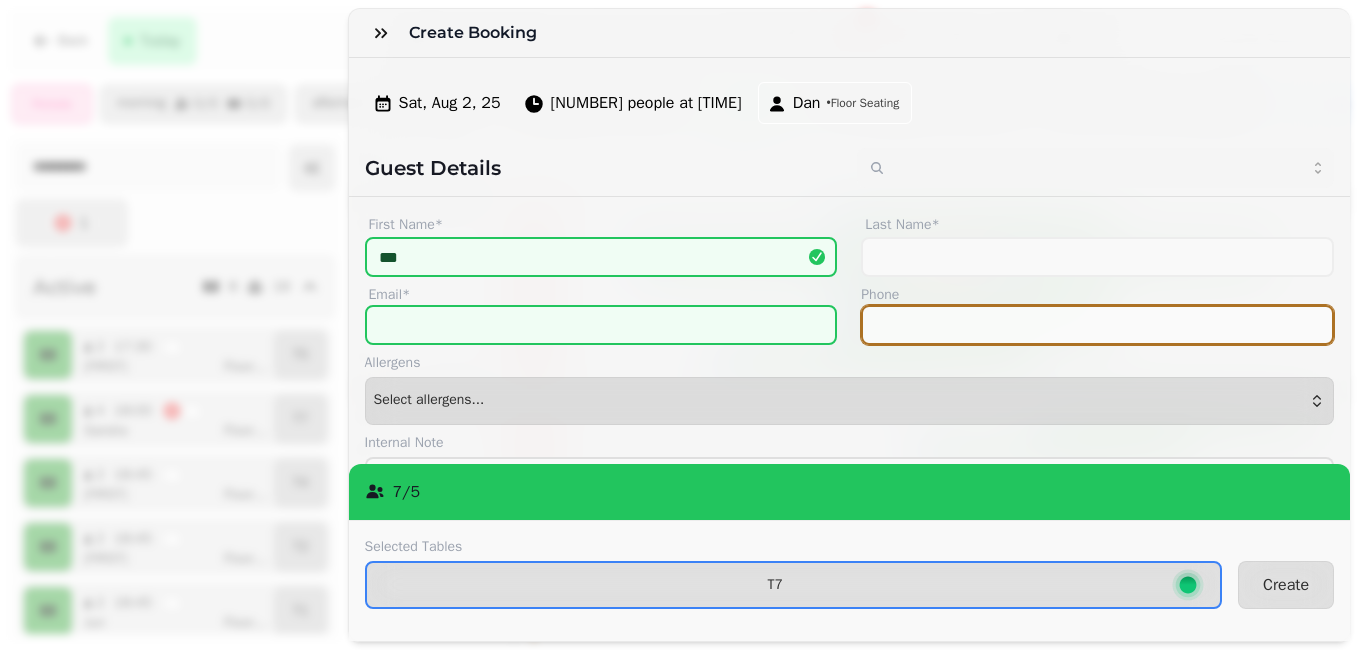 click on "Phone" at bounding box center (1097, 325) 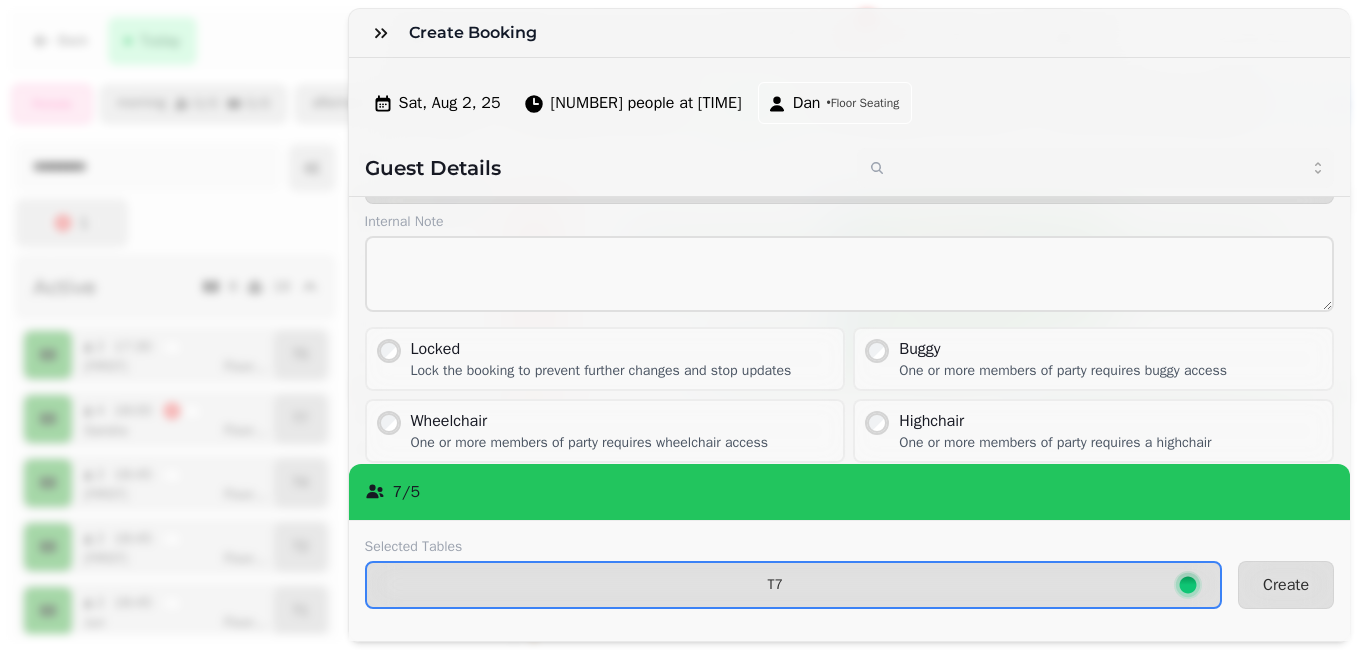 scroll, scrollTop: 352, scrollLeft: 0, axis: vertical 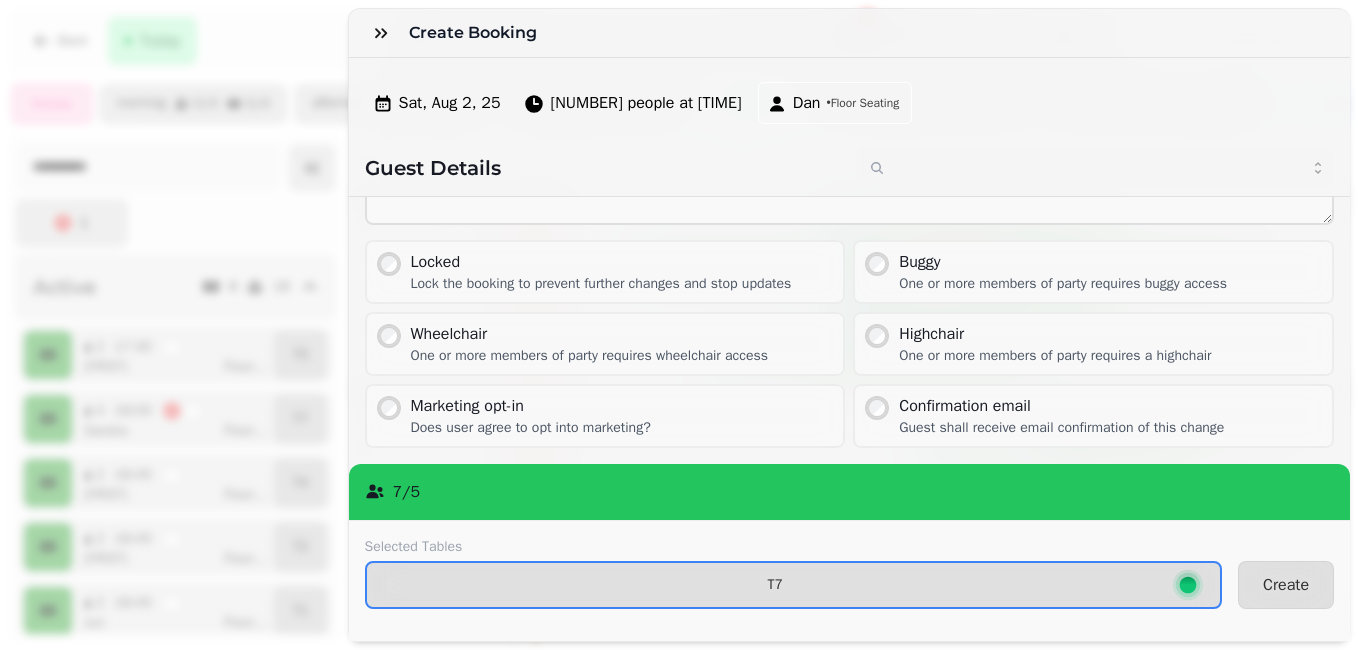 type on "**********" 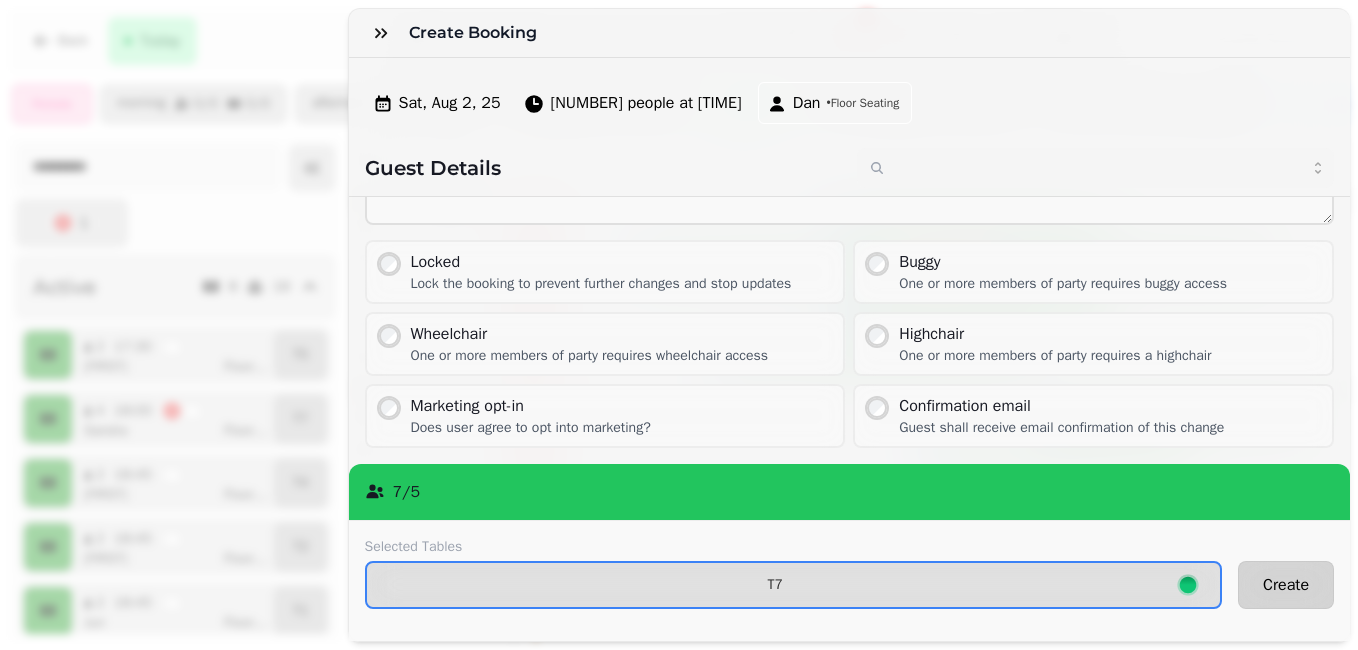click on "Create" at bounding box center (1286, 585) 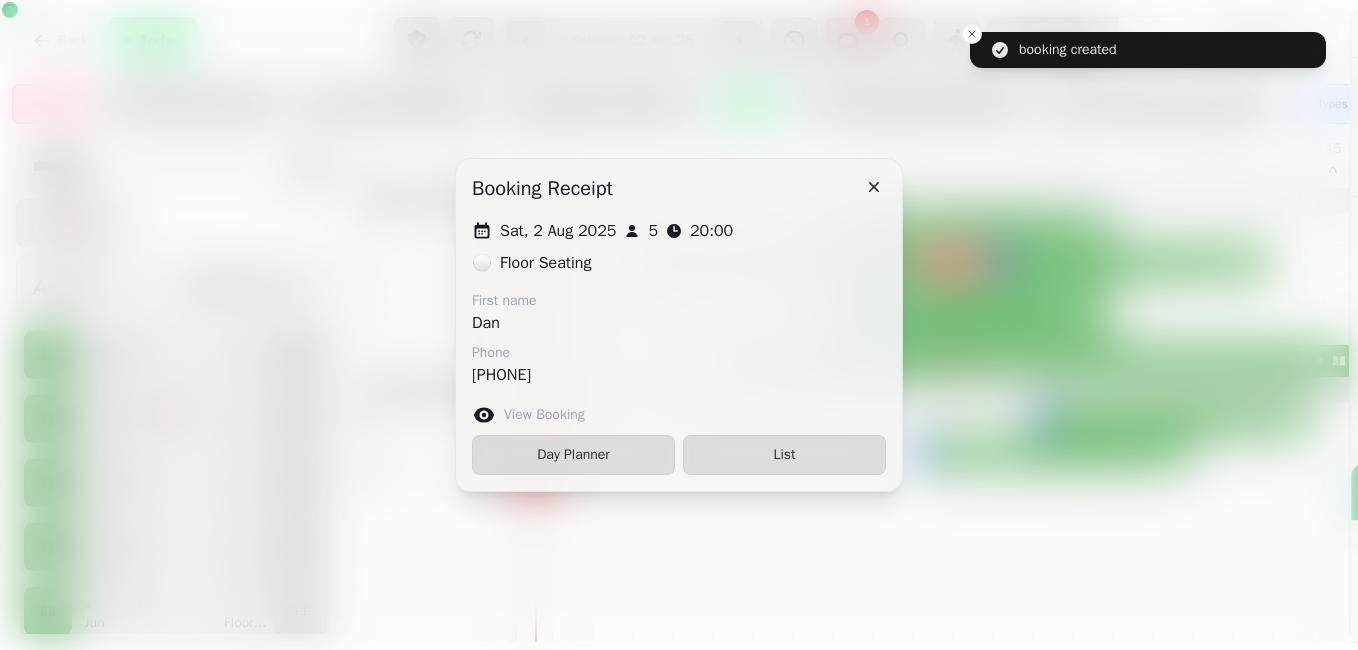 scroll, scrollTop: 238, scrollLeft: 0, axis: vertical 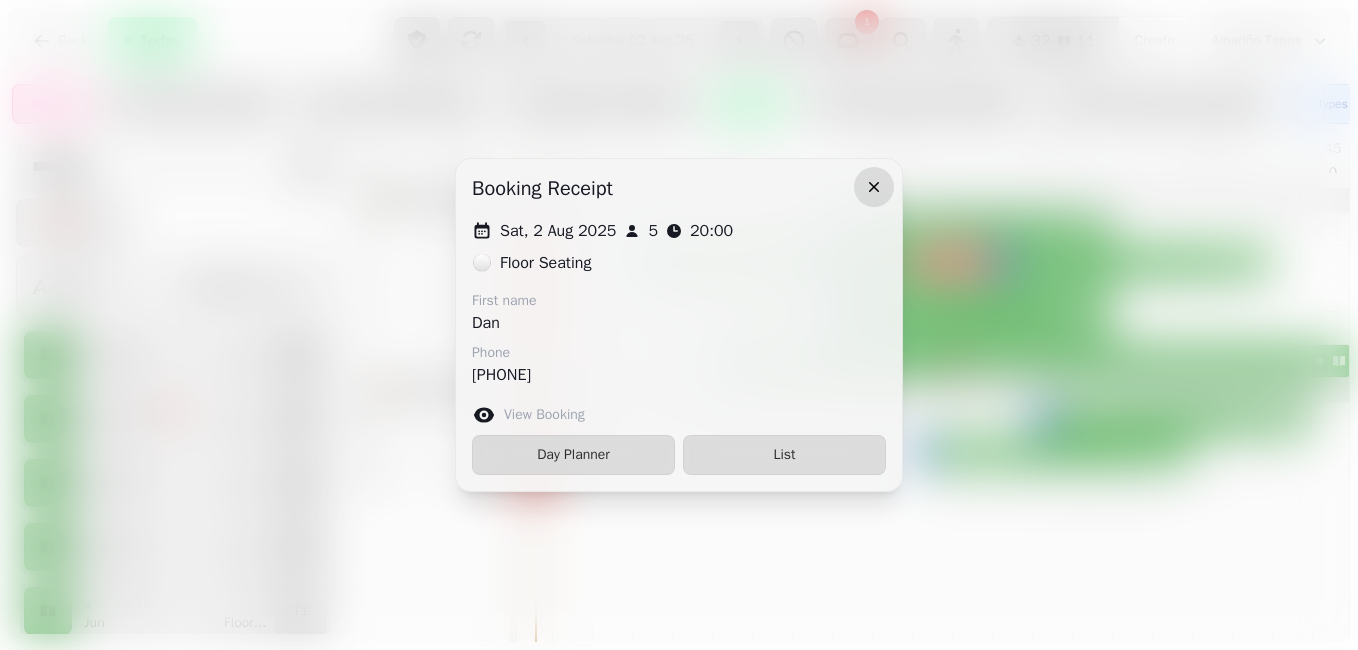 click 